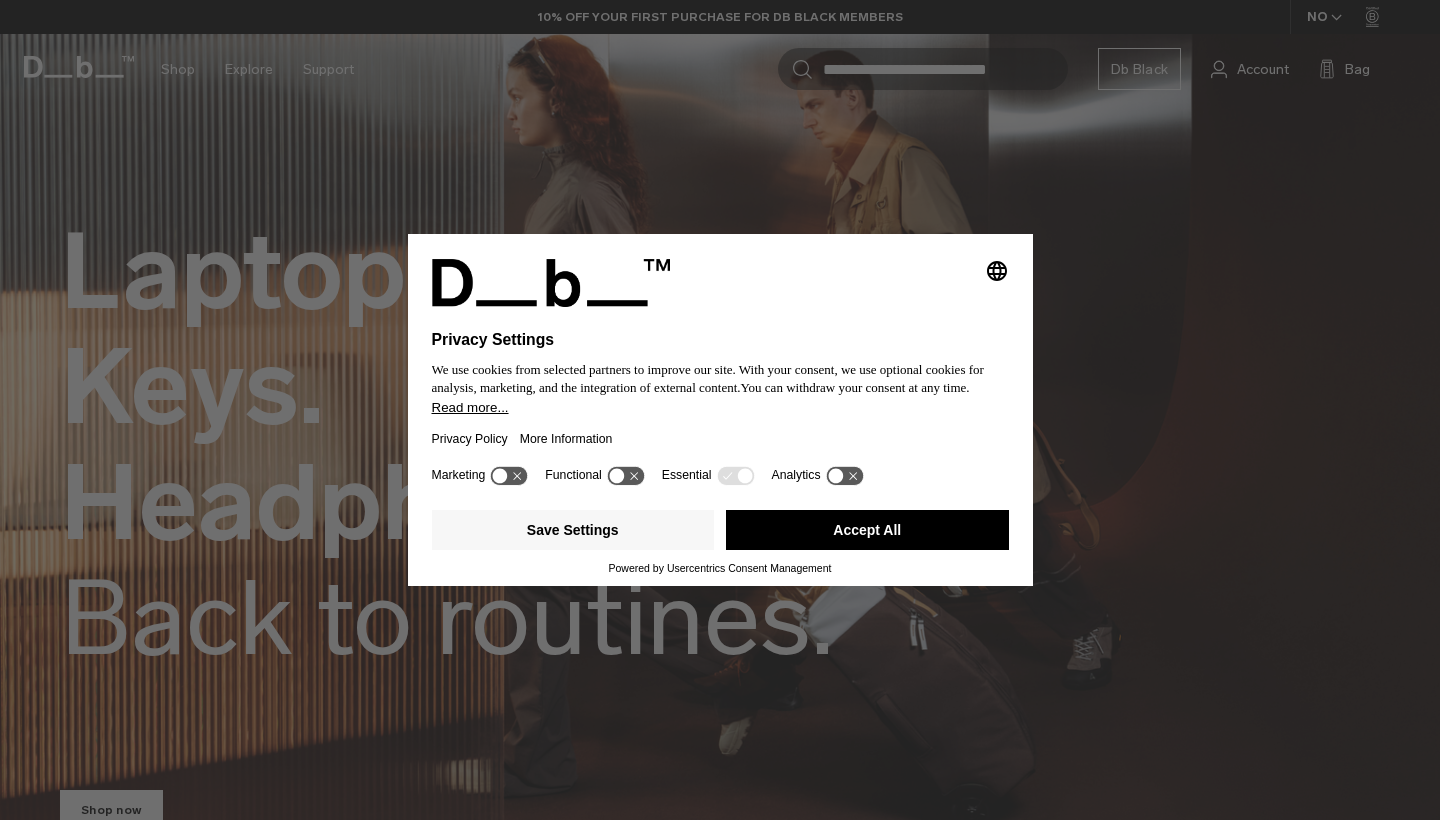 scroll, scrollTop: 0, scrollLeft: 0, axis: both 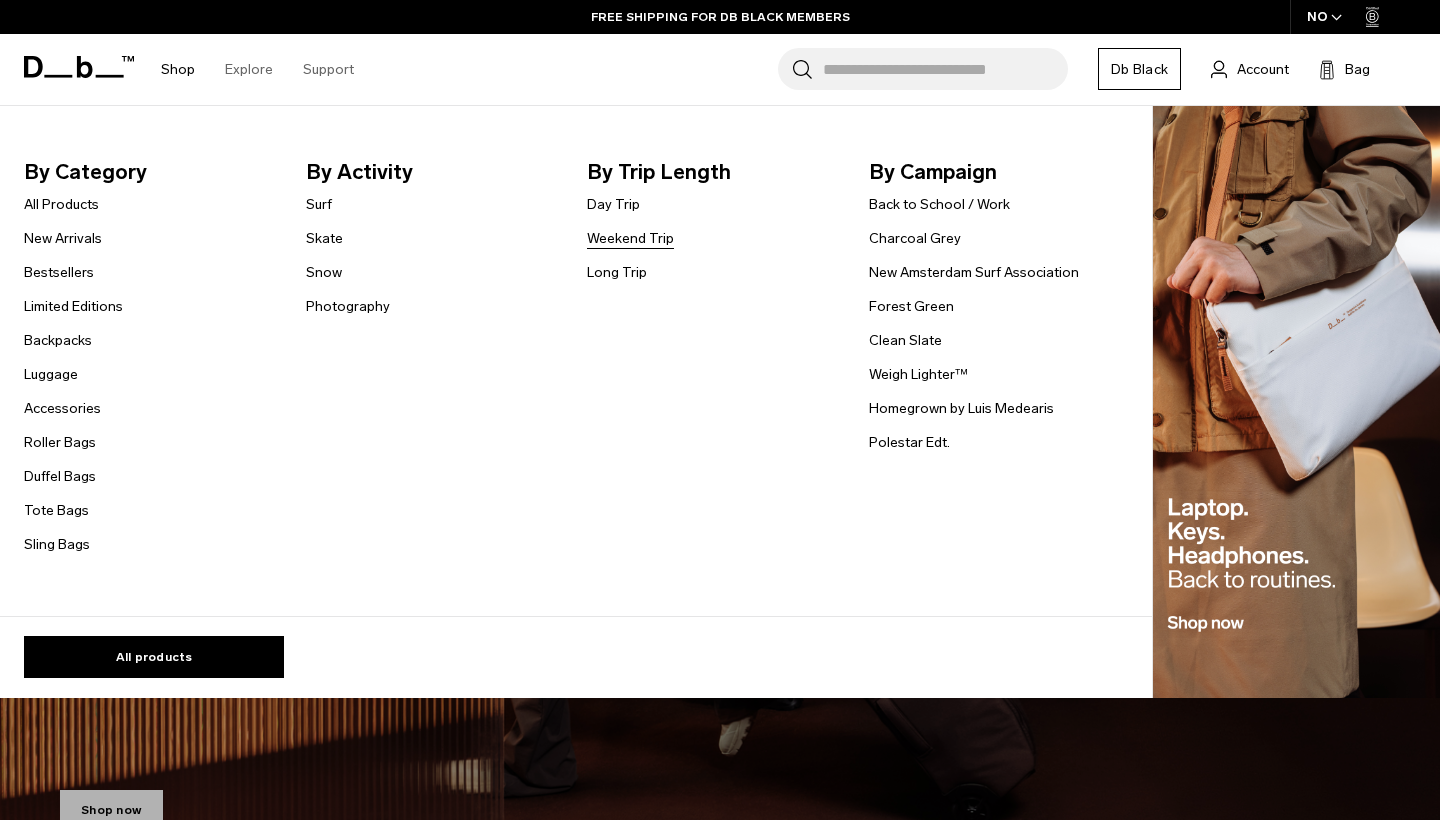 click on "Weekend Trip" at bounding box center (630, 238) 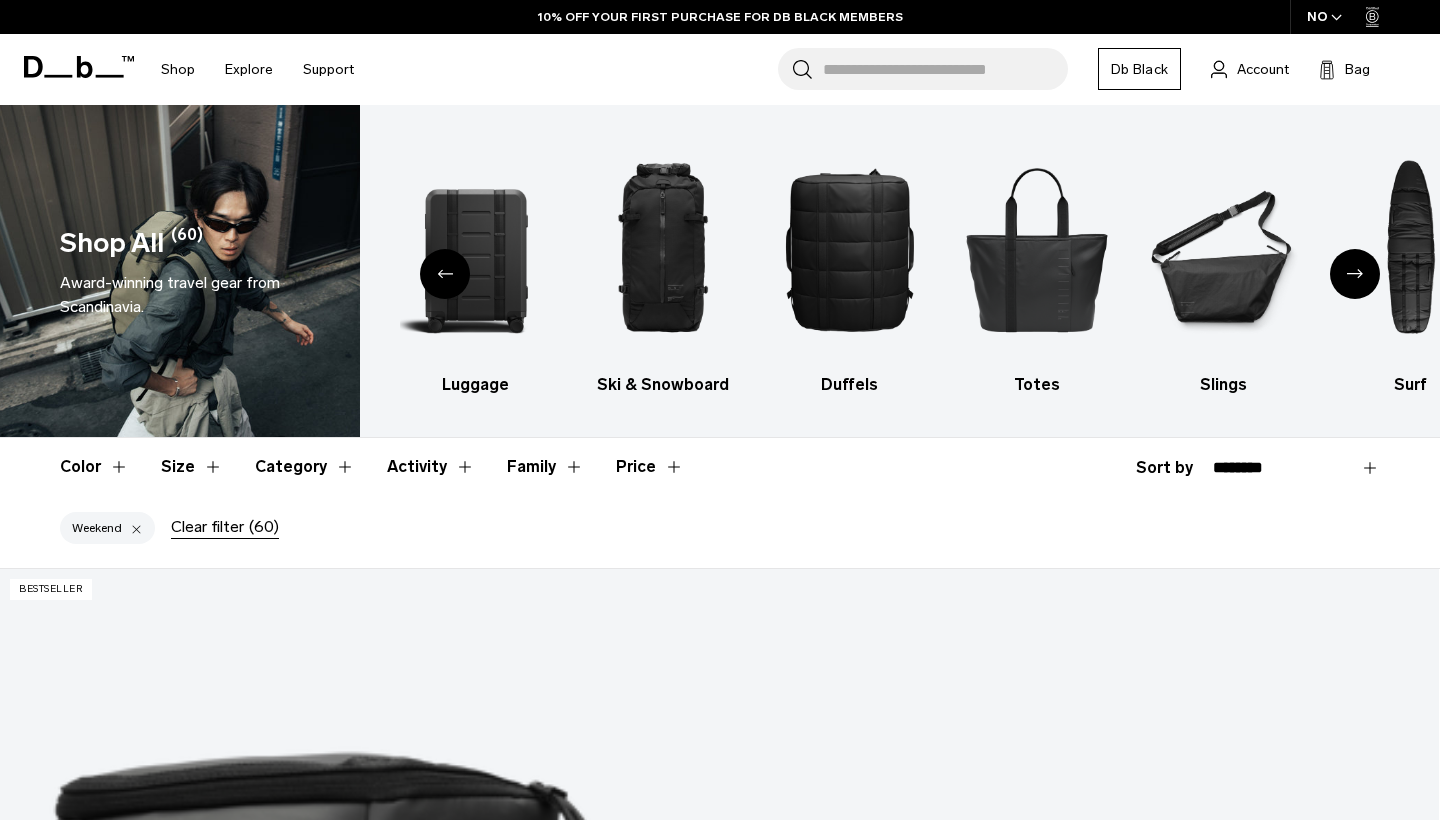 scroll, scrollTop: 479, scrollLeft: 0, axis: vertical 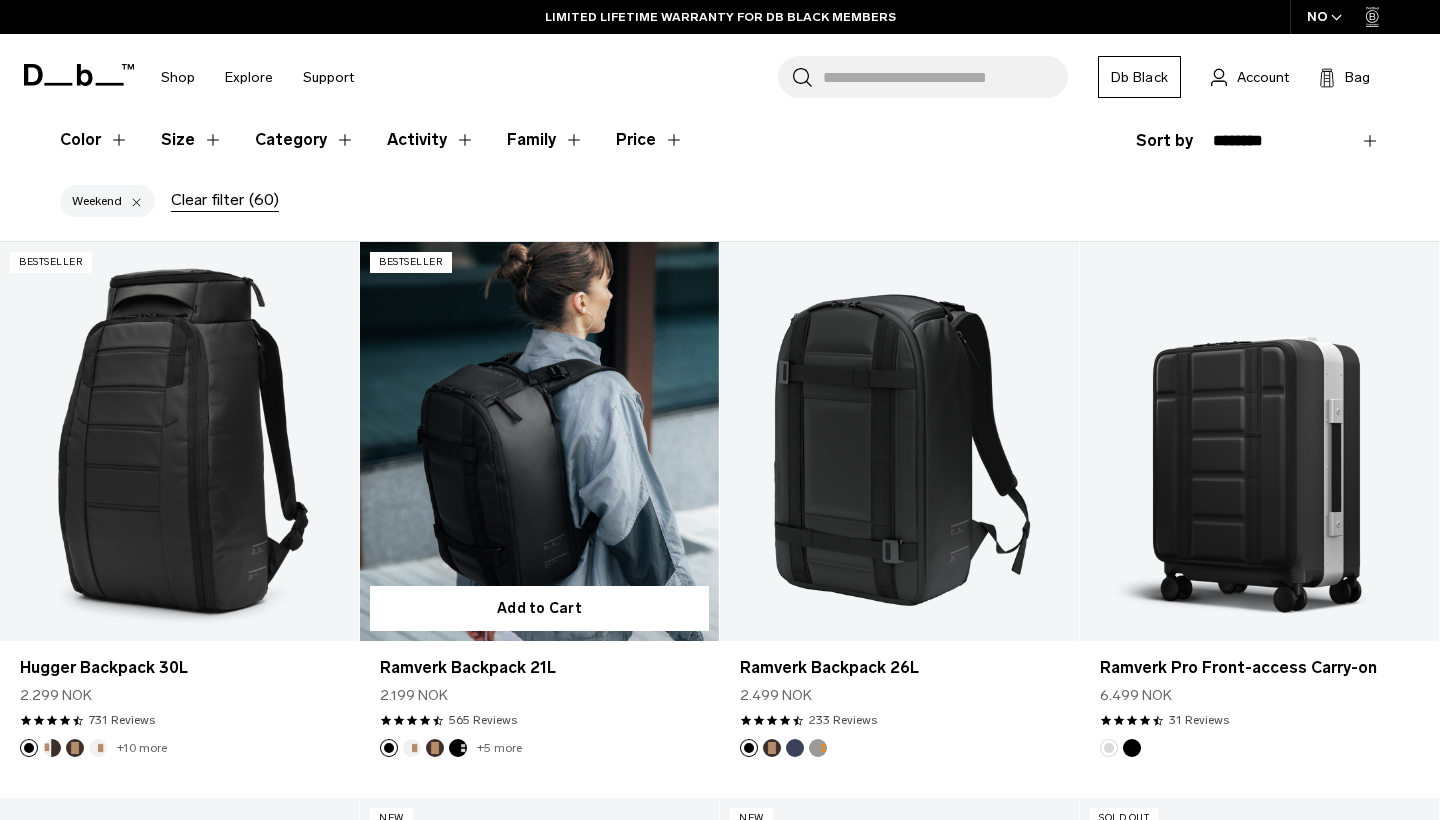 click at bounding box center (539, 441) 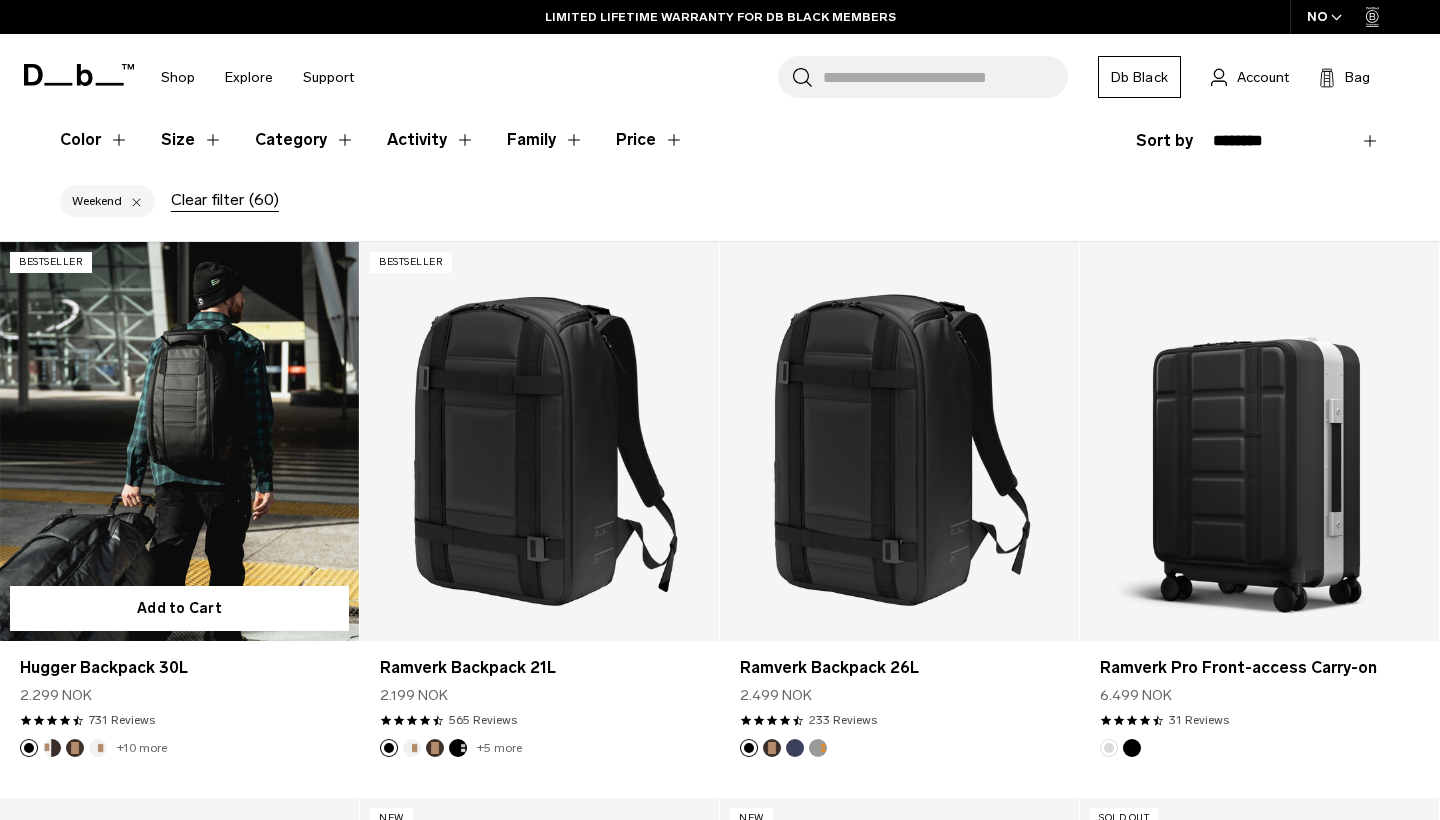click at bounding box center (179, 441) 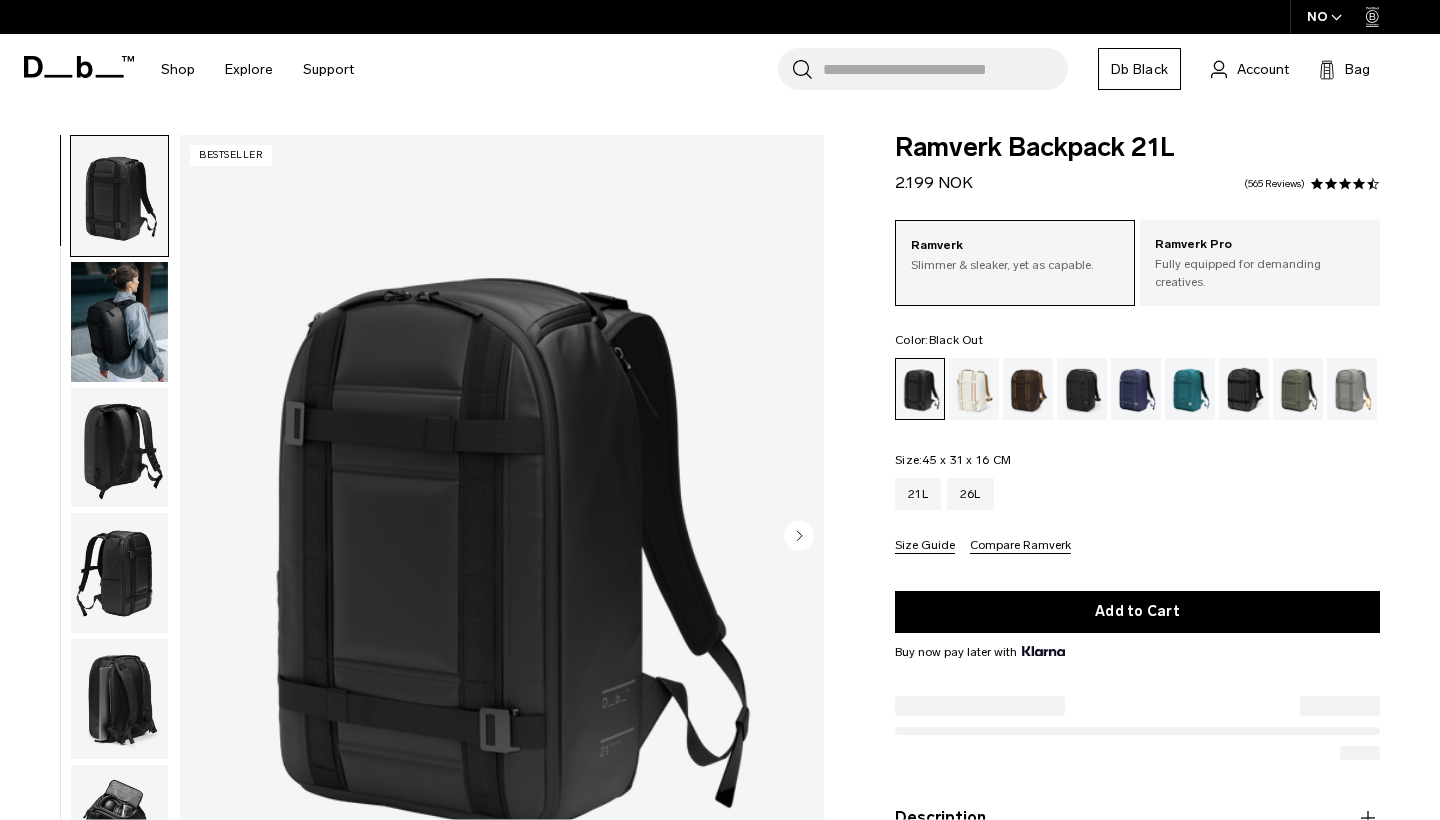 scroll, scrollTop: 0, scrollLeft: 0, axis: both 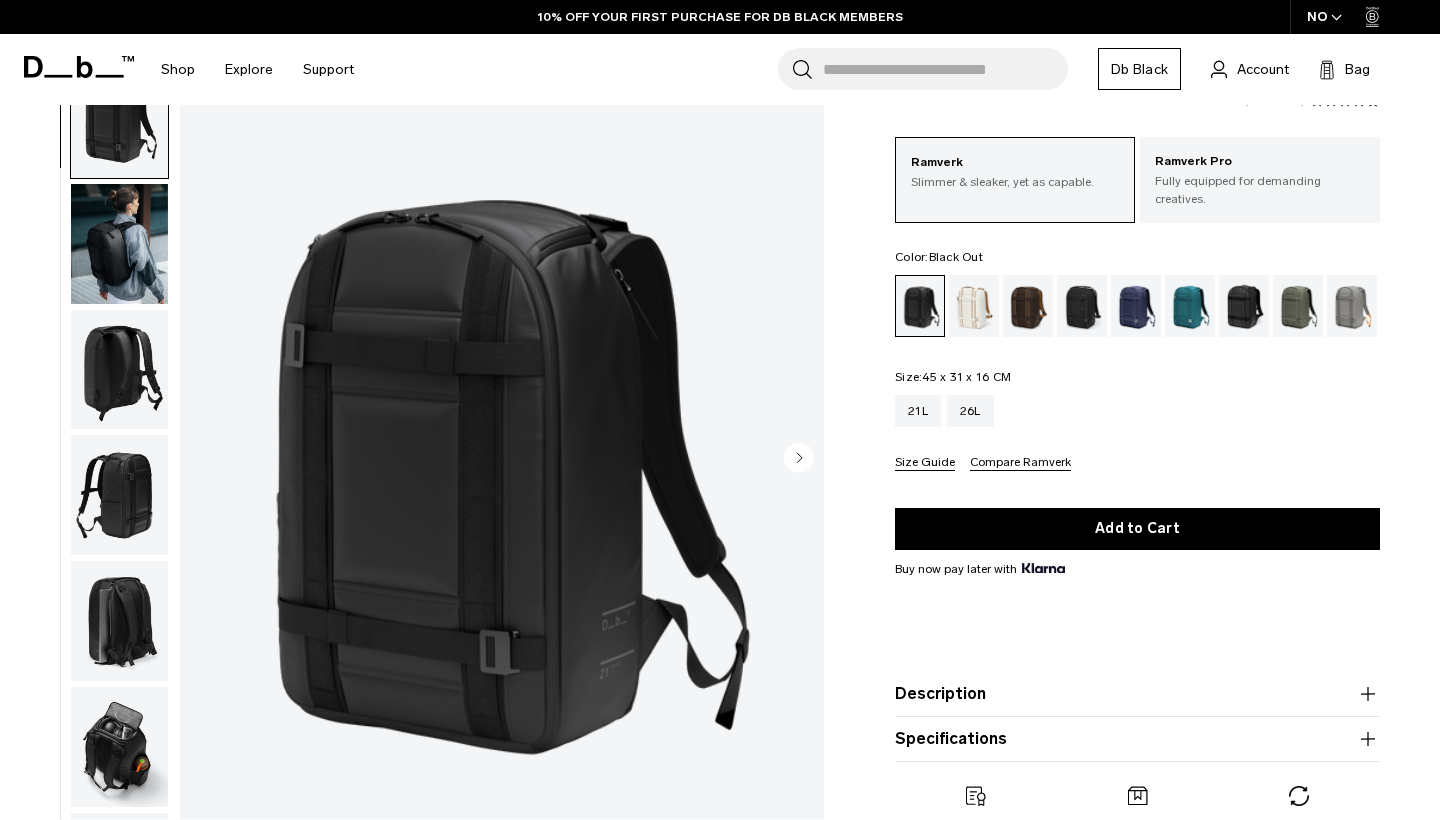 click 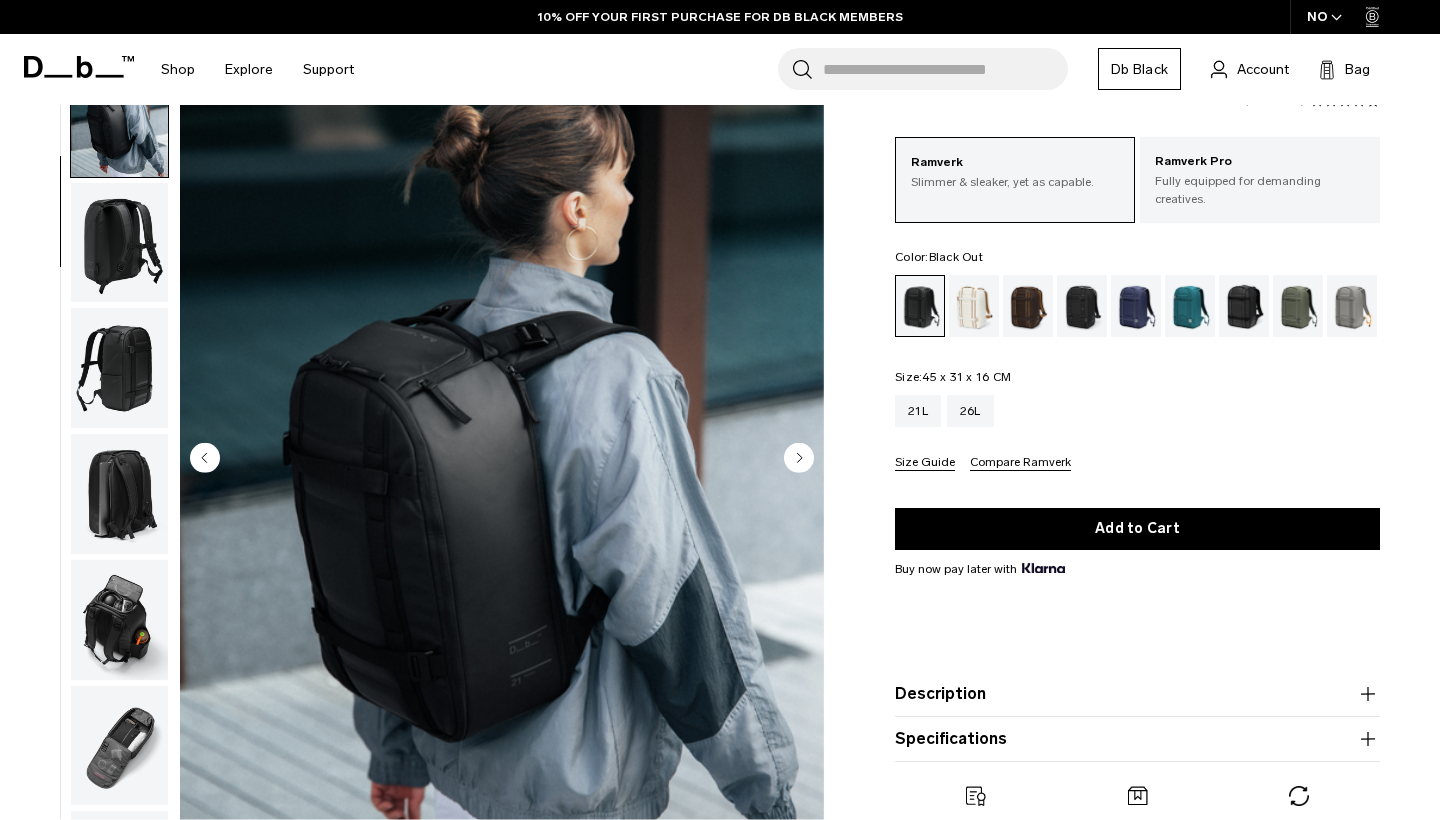 click 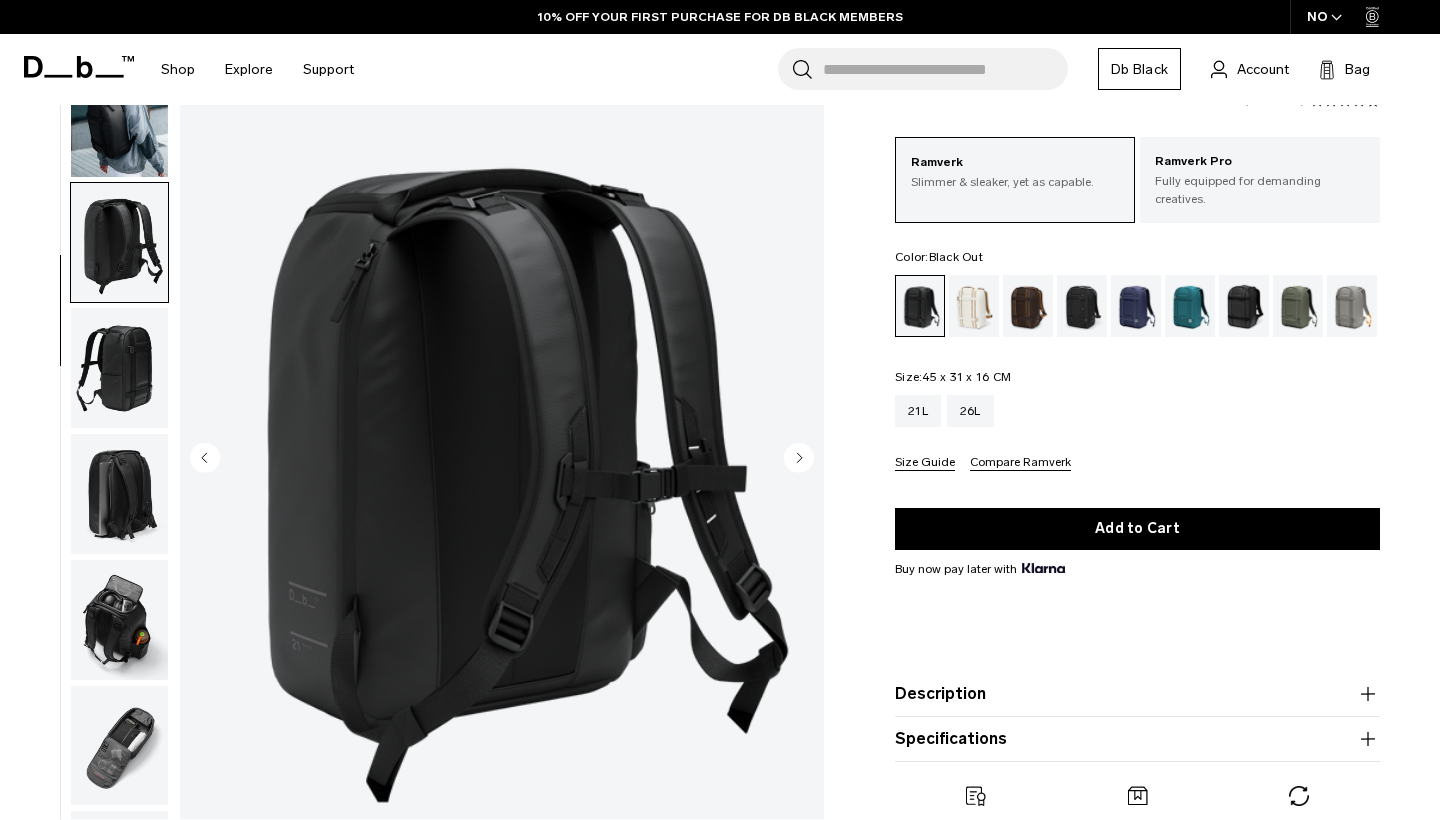 scroll, scrollTop: 209, scrollLeft: 0, axis: vertical 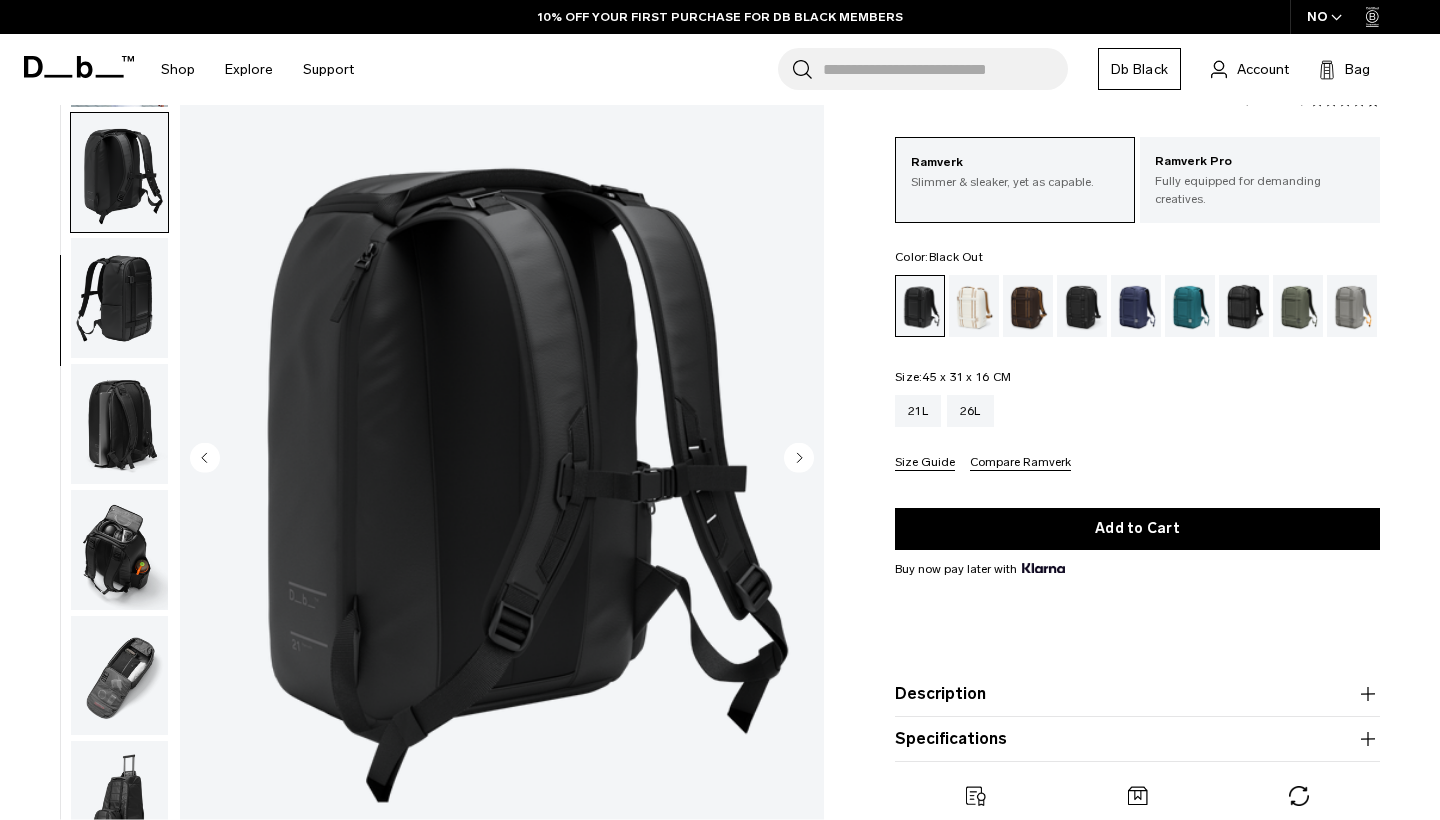 click 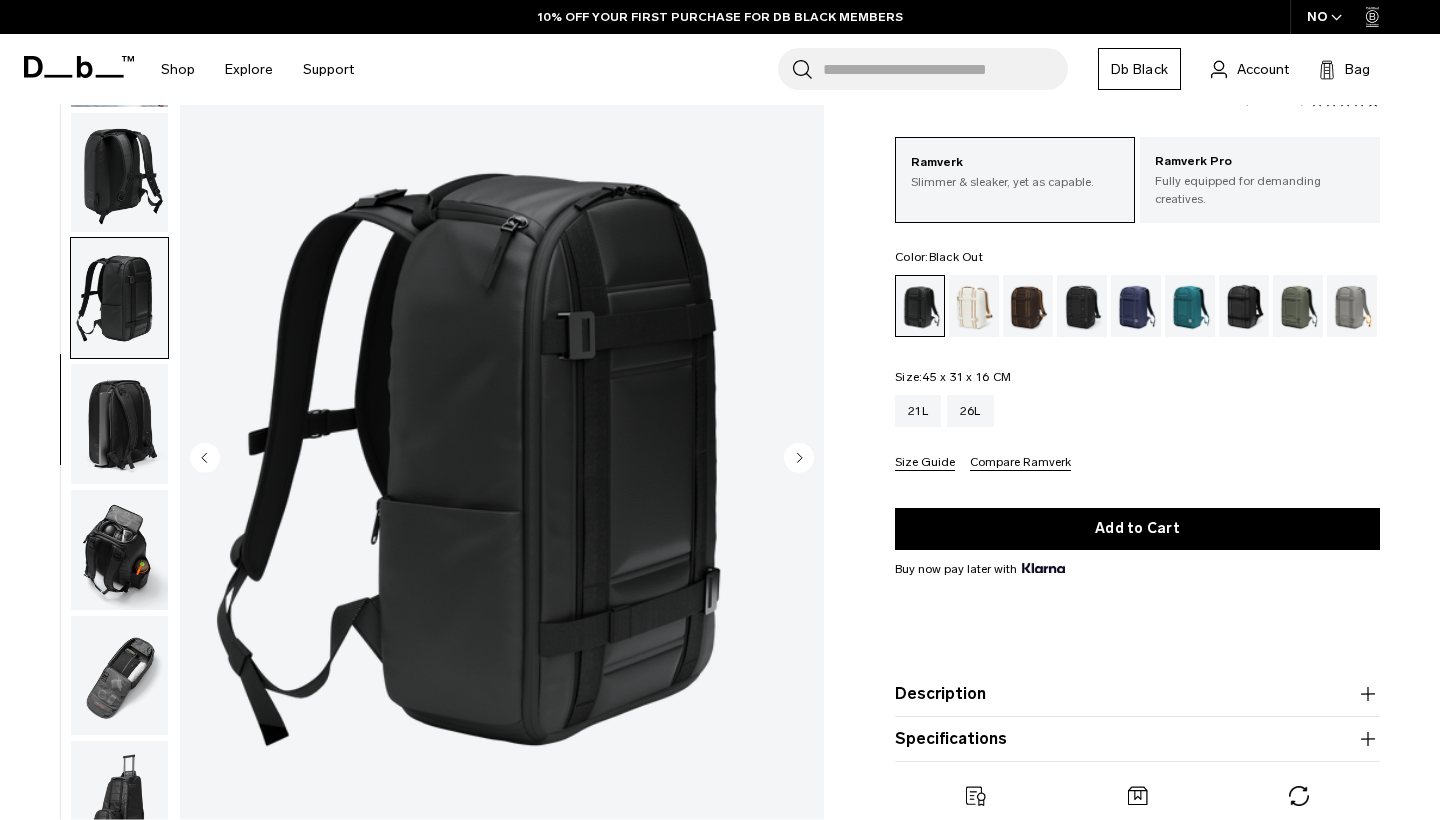 click 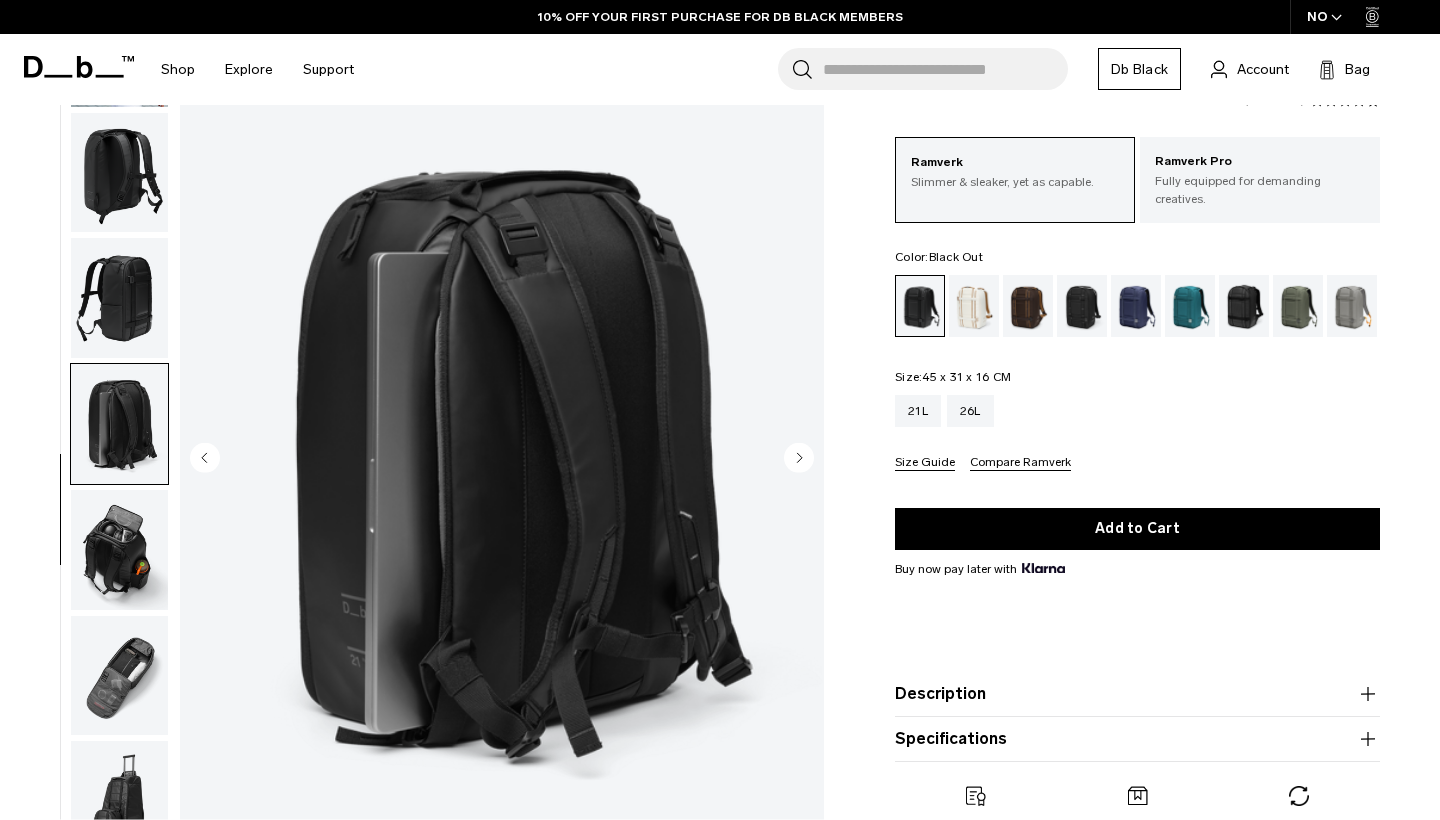 click 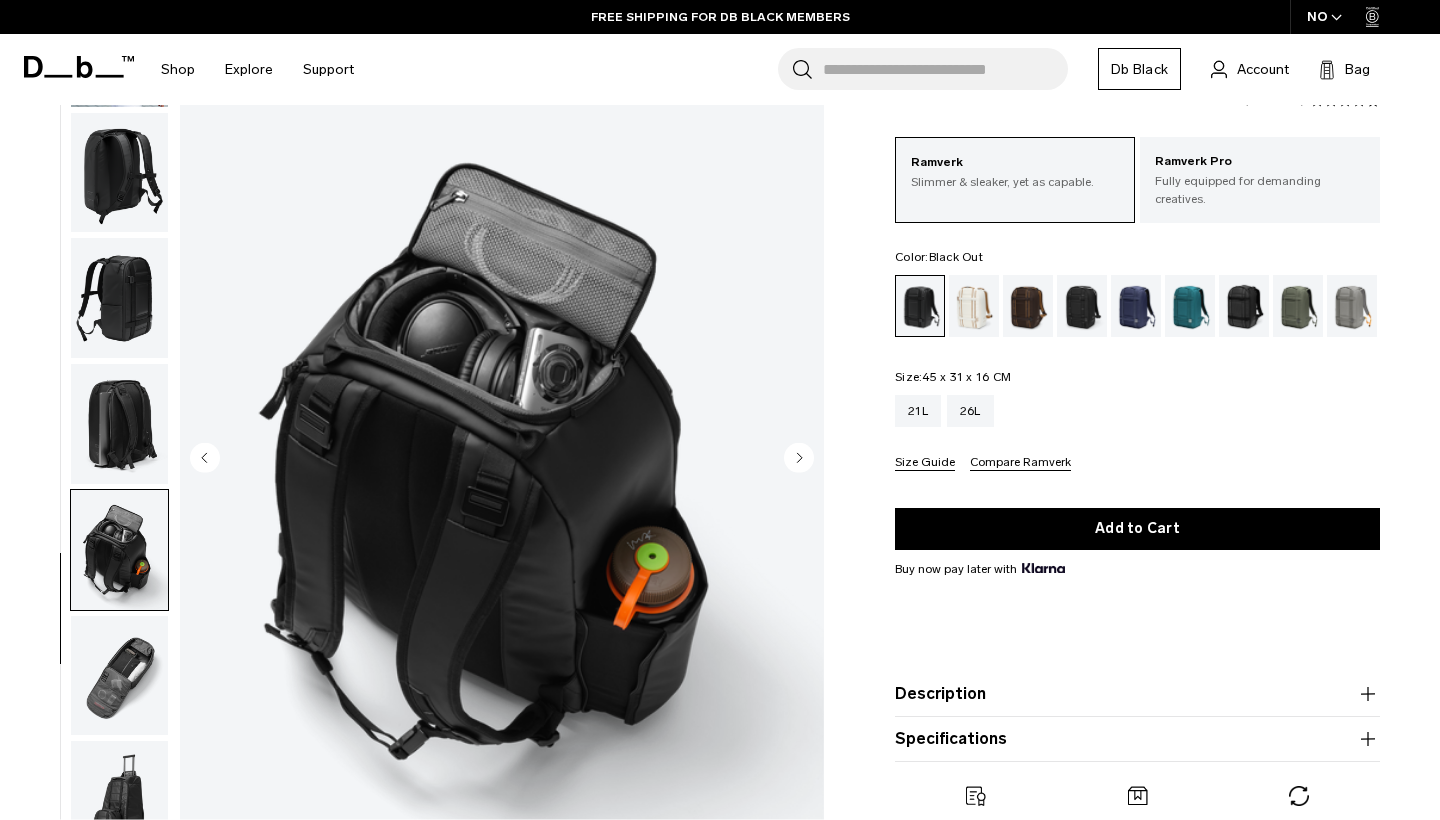 click 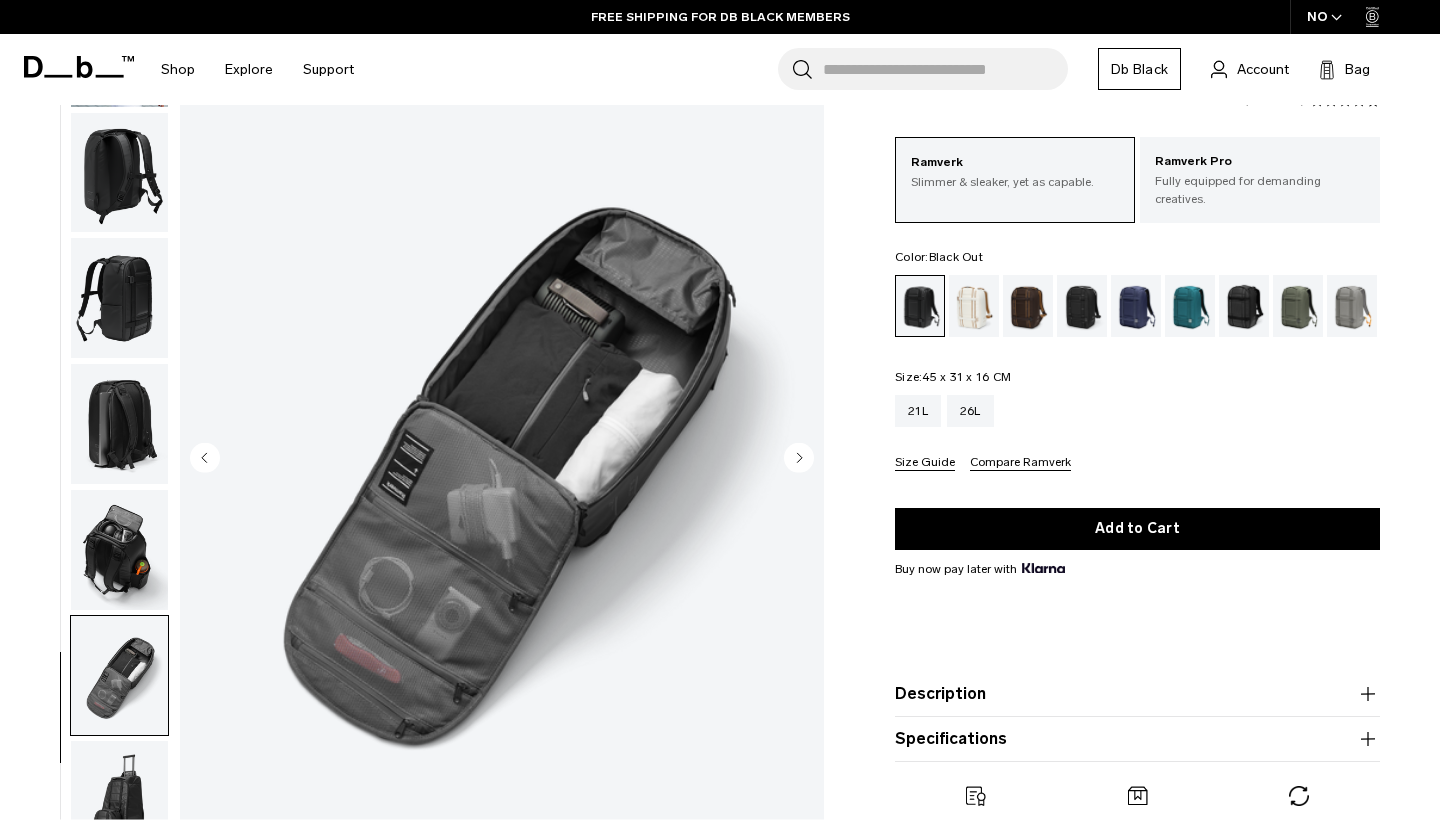 click 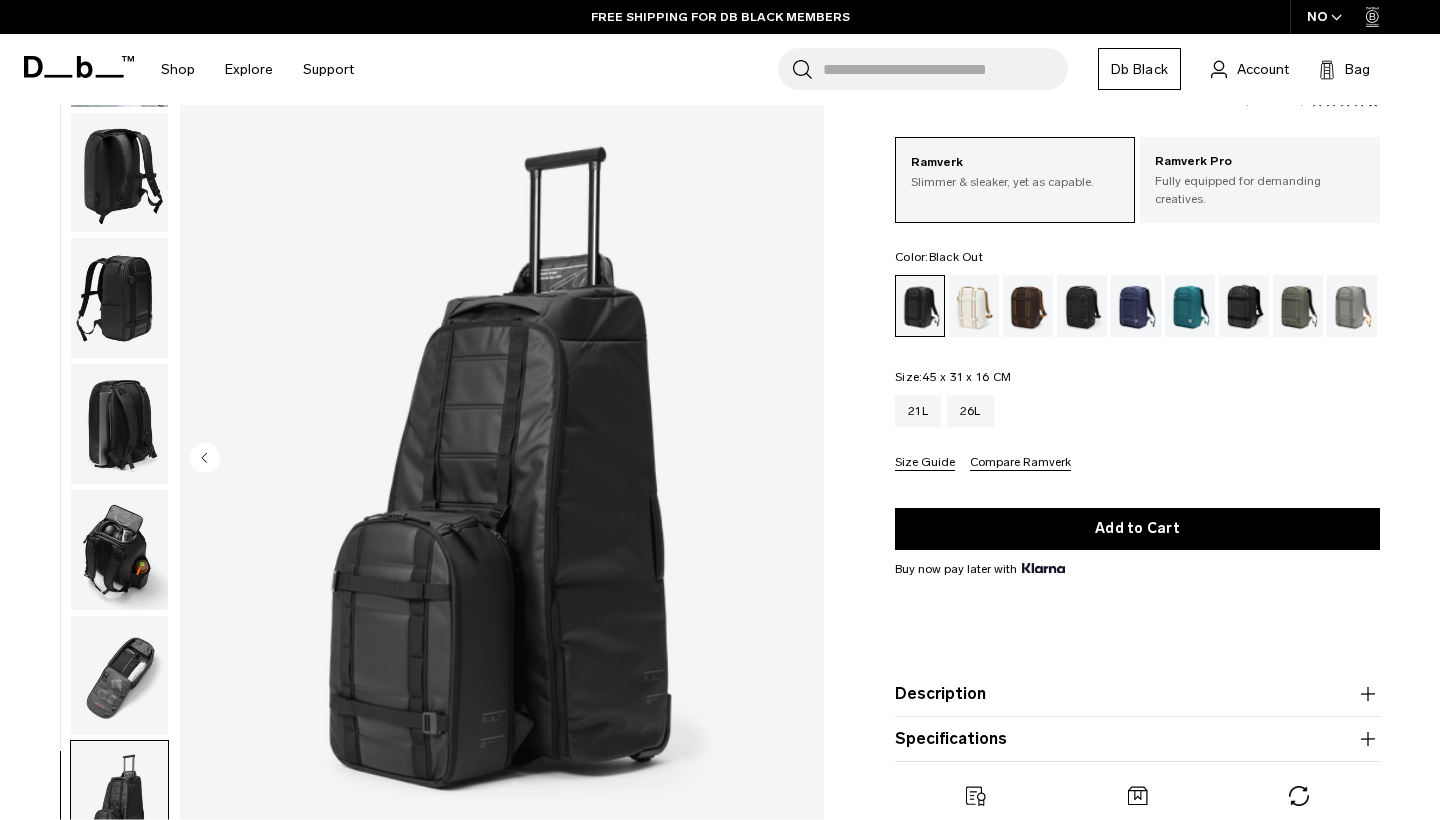 click at bounding box center [502, 459] 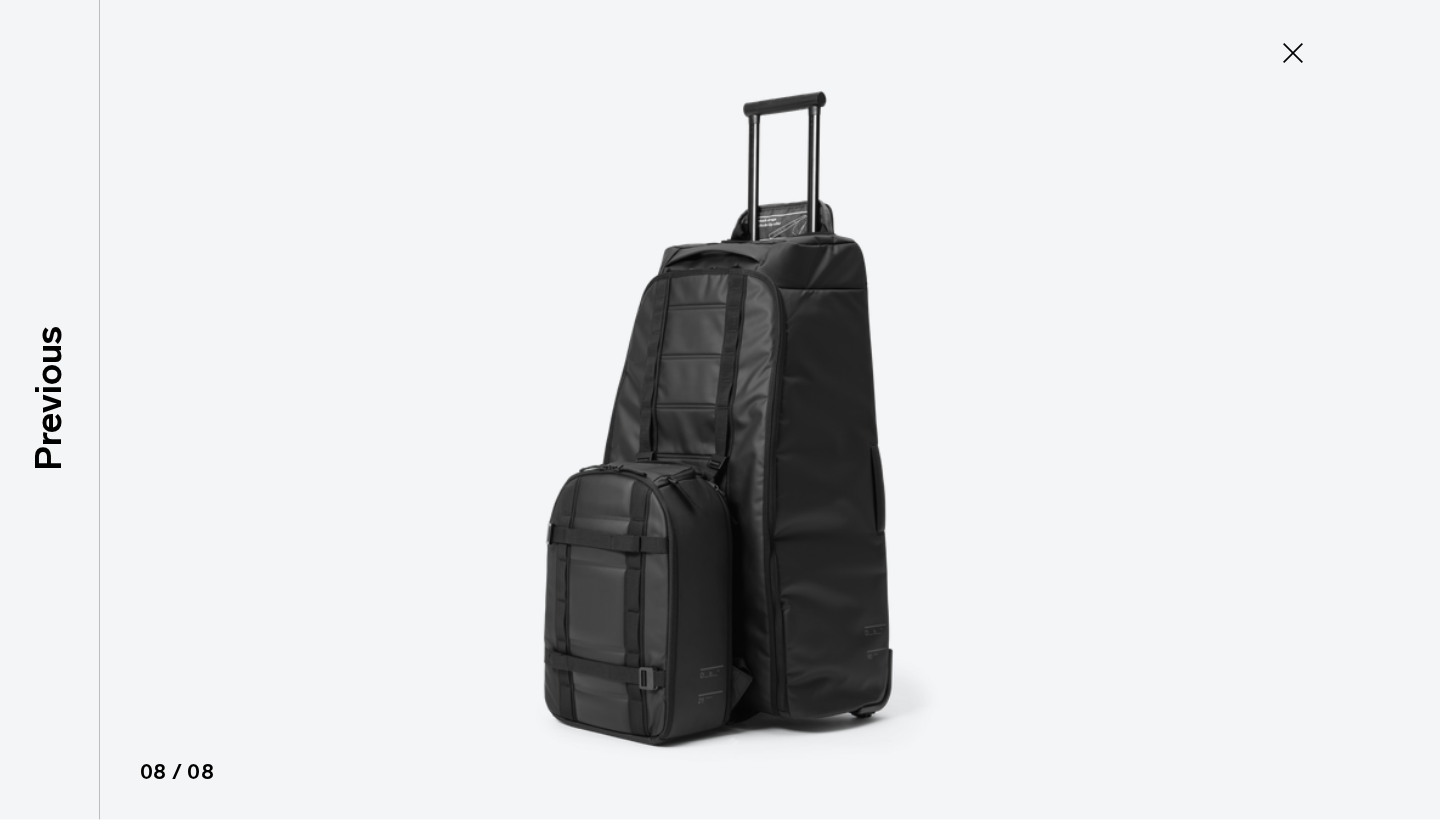 click 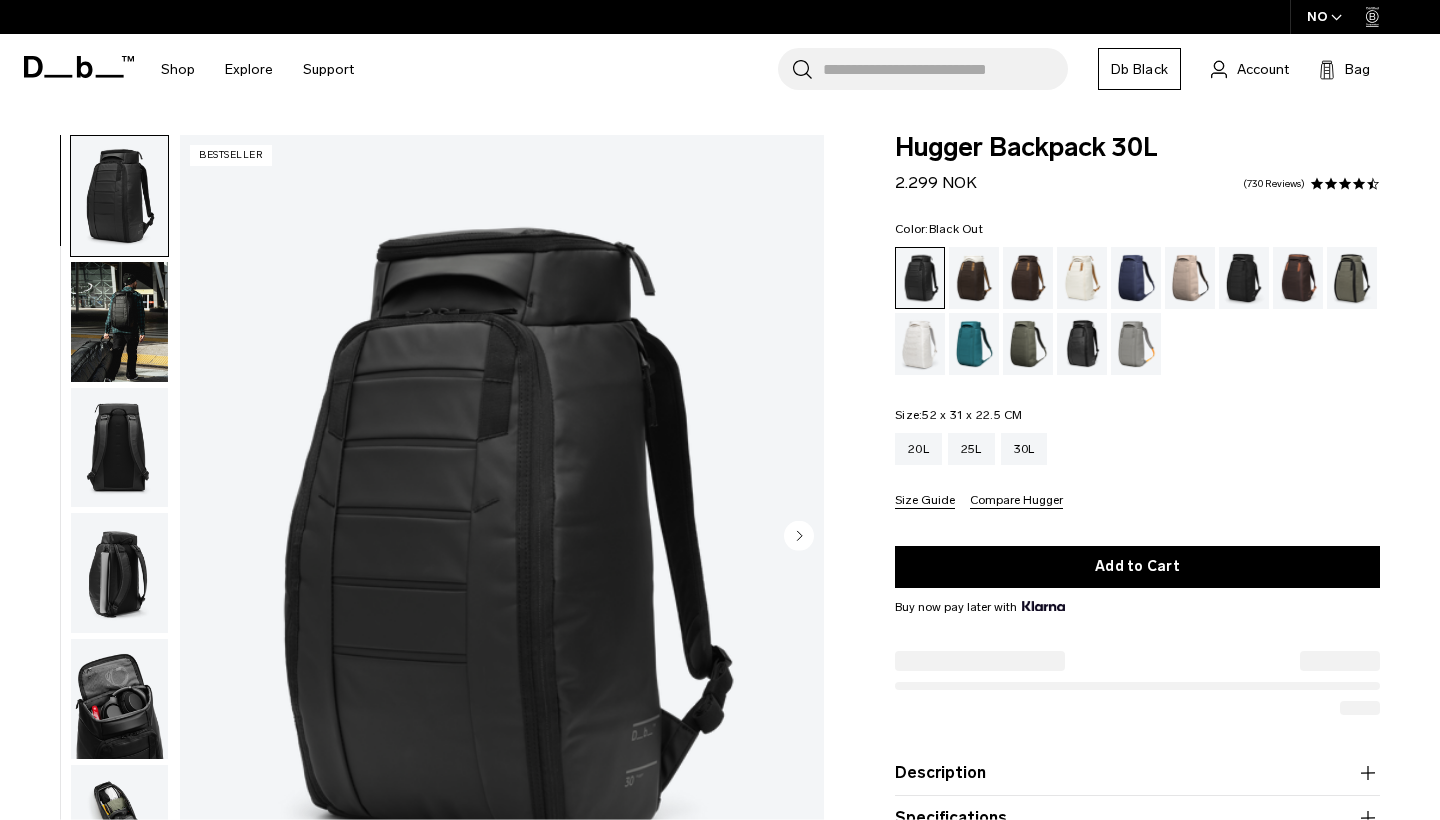 scroll, scrollTop: 0, scrollLeft: 0, axis: both 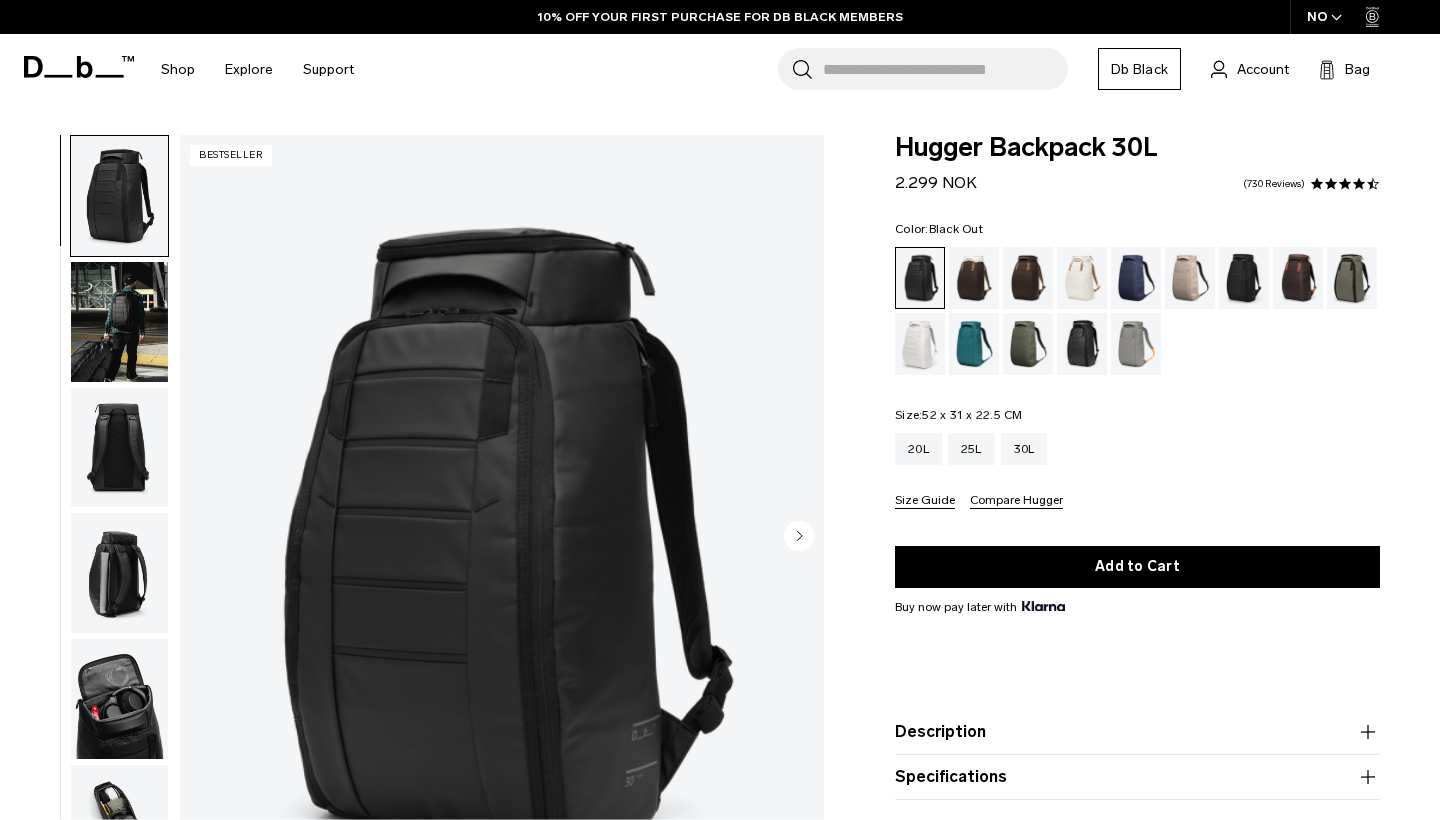 click 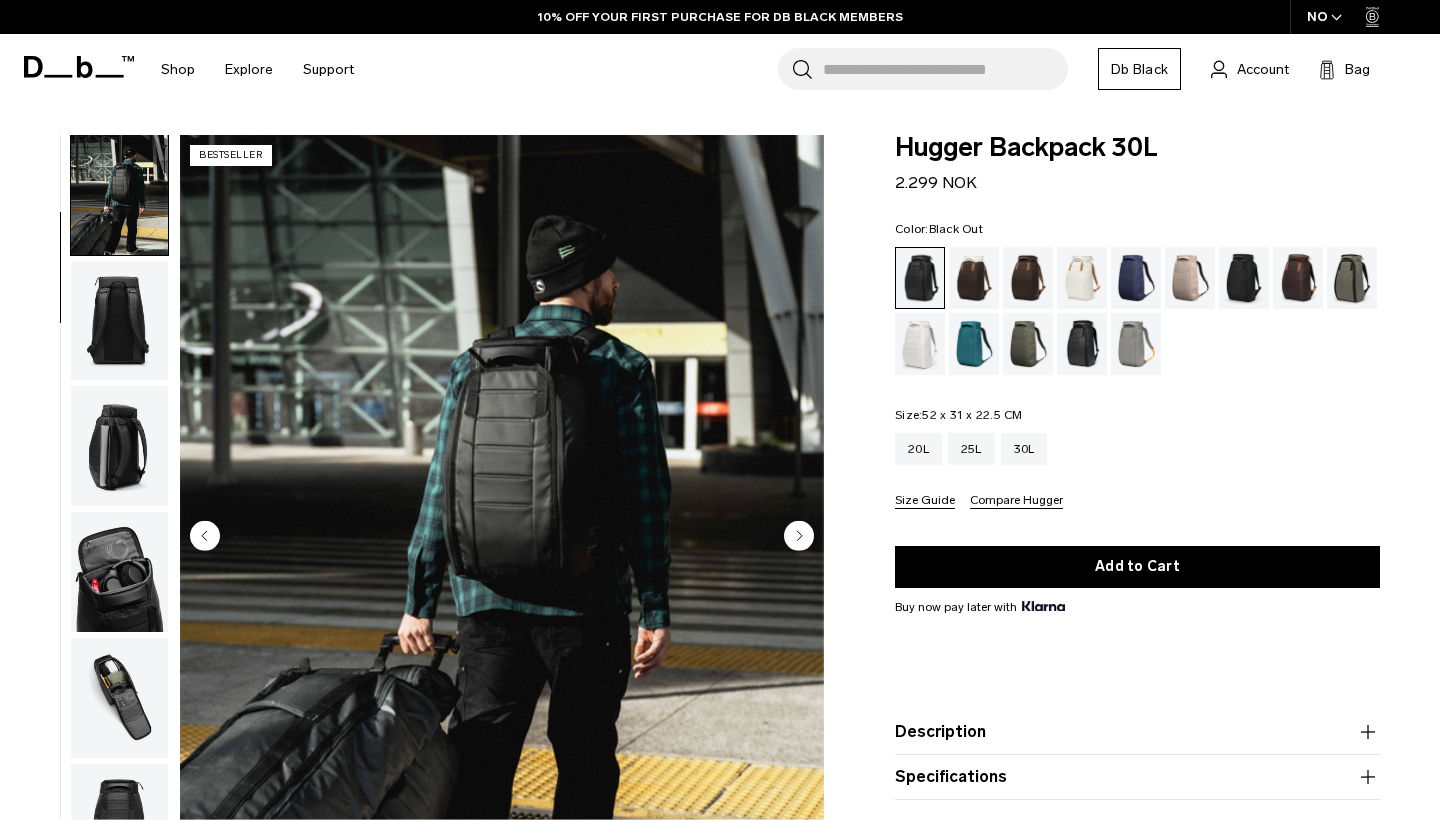 click 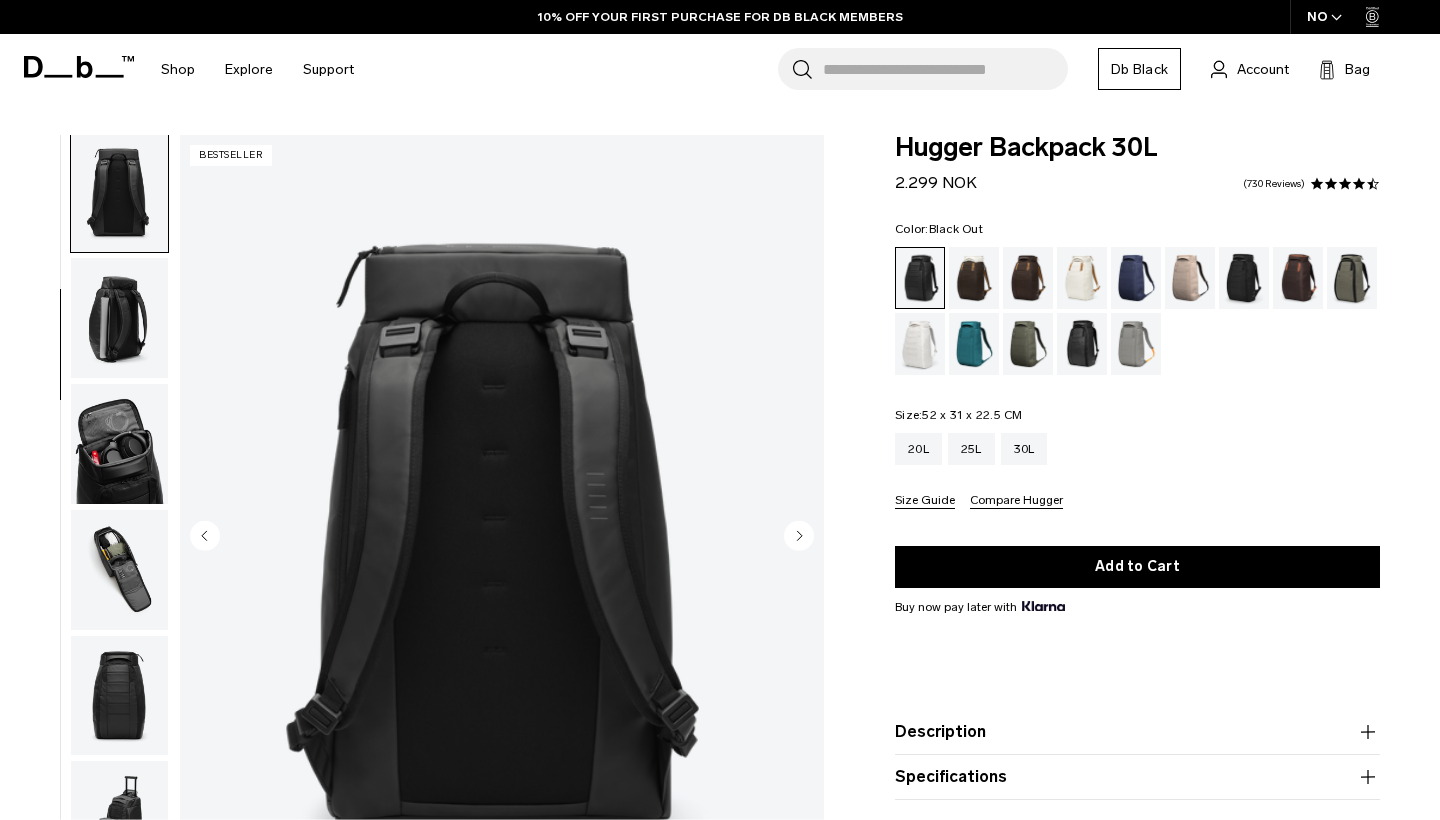 click 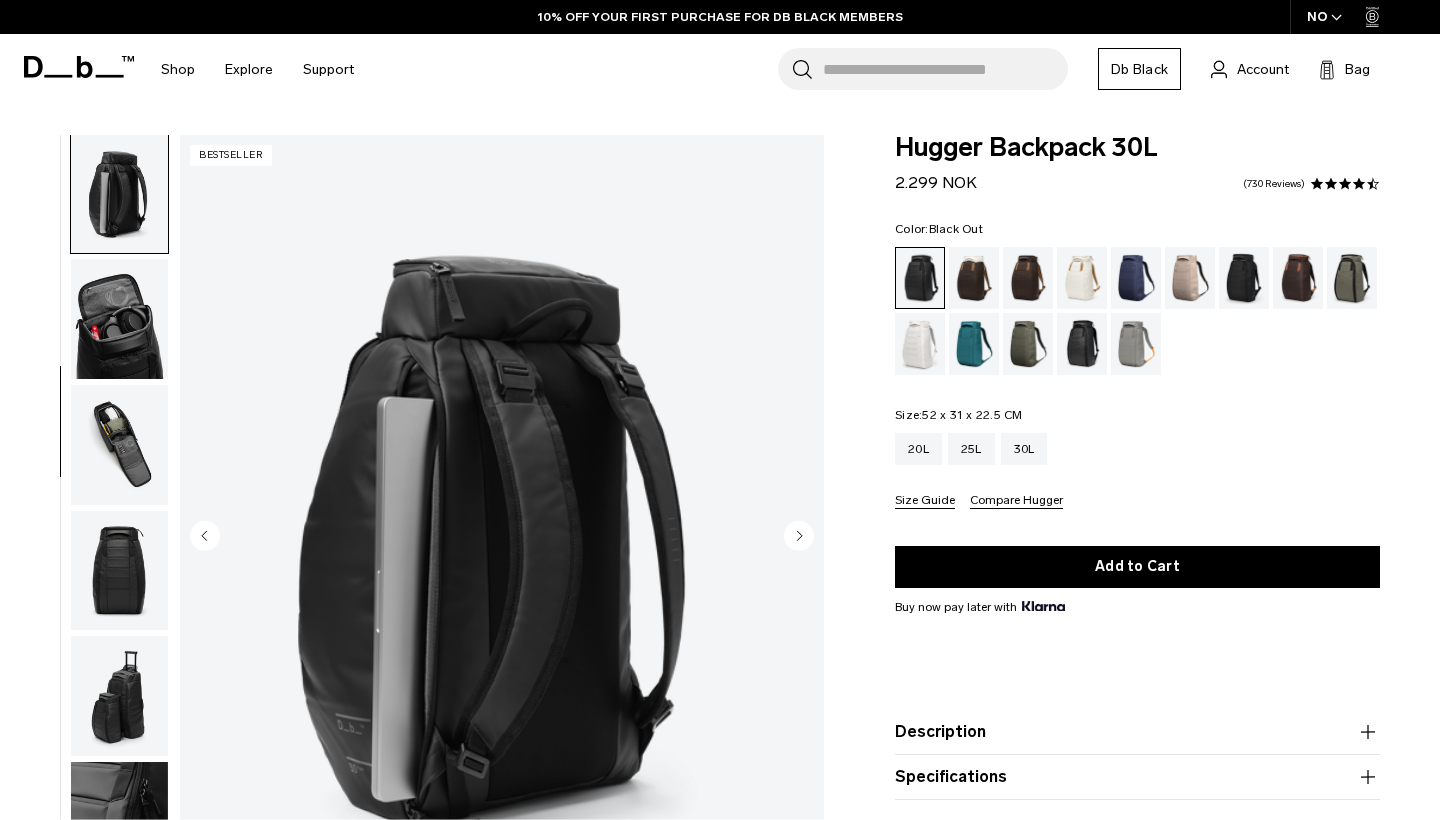 scroll, scrollTop: 382, scrollLeft: 0, axis: vertical 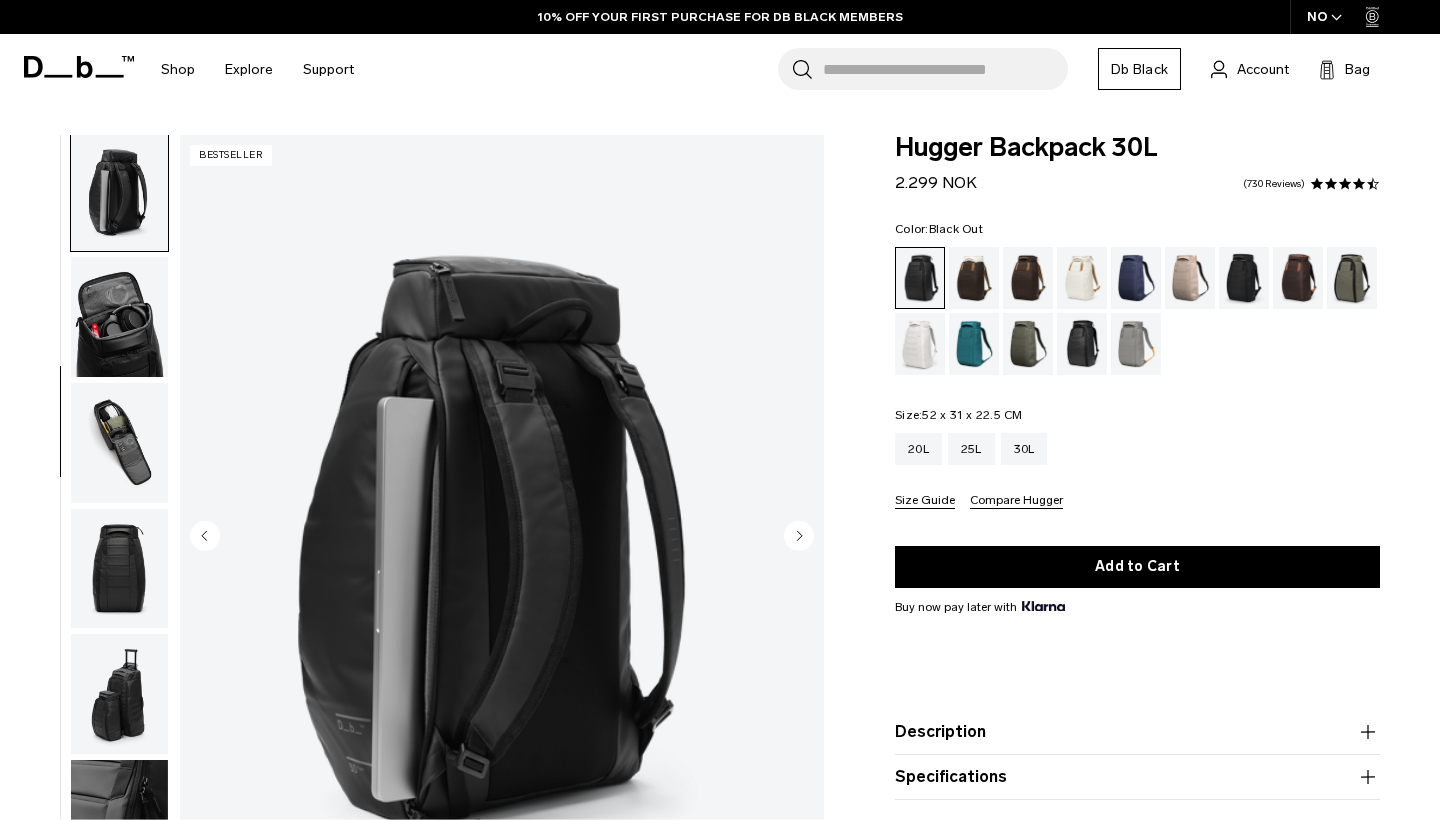 click 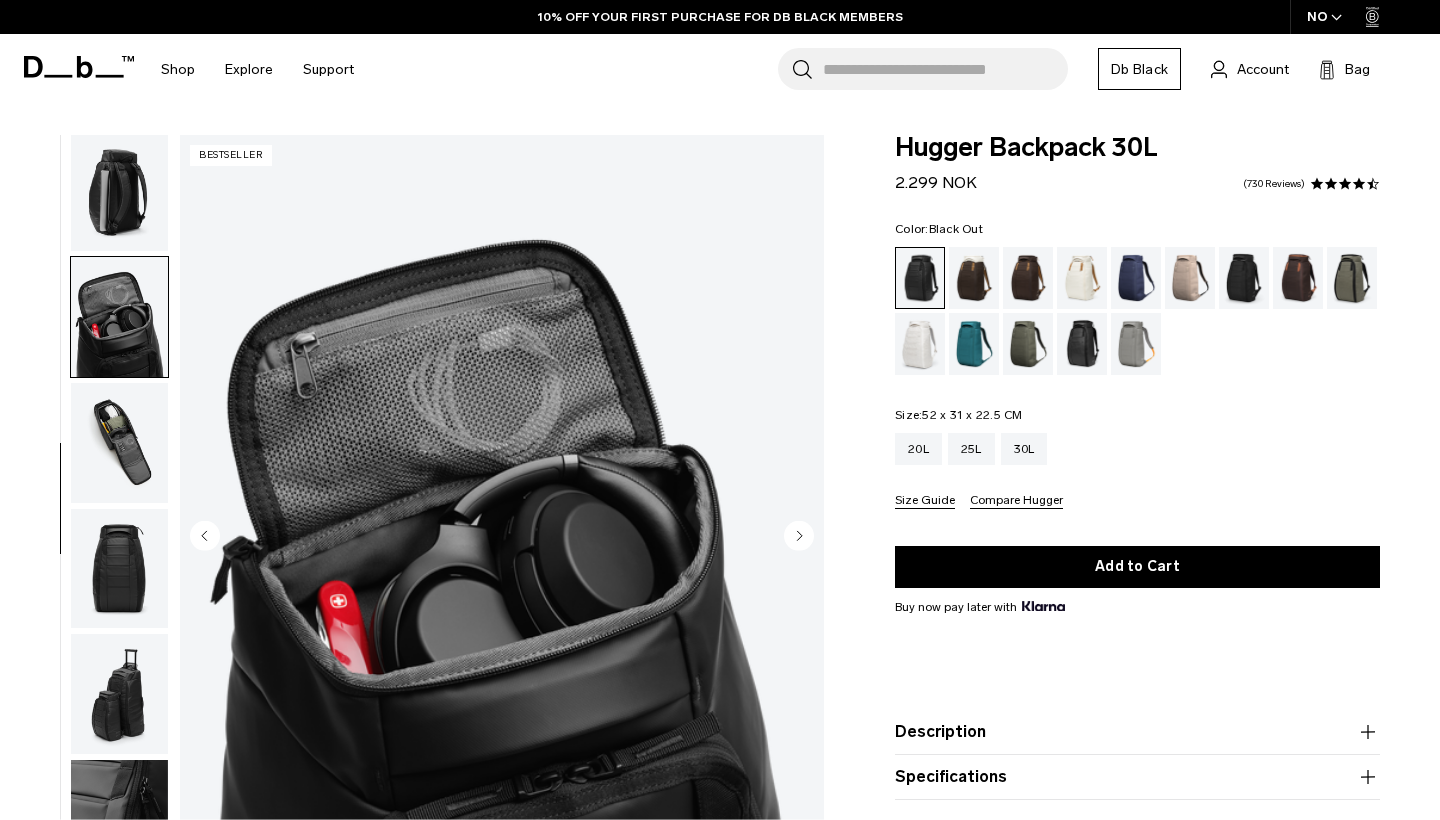 scroll, scrollTop: 464, scrollLeft: 0, axis: vertical 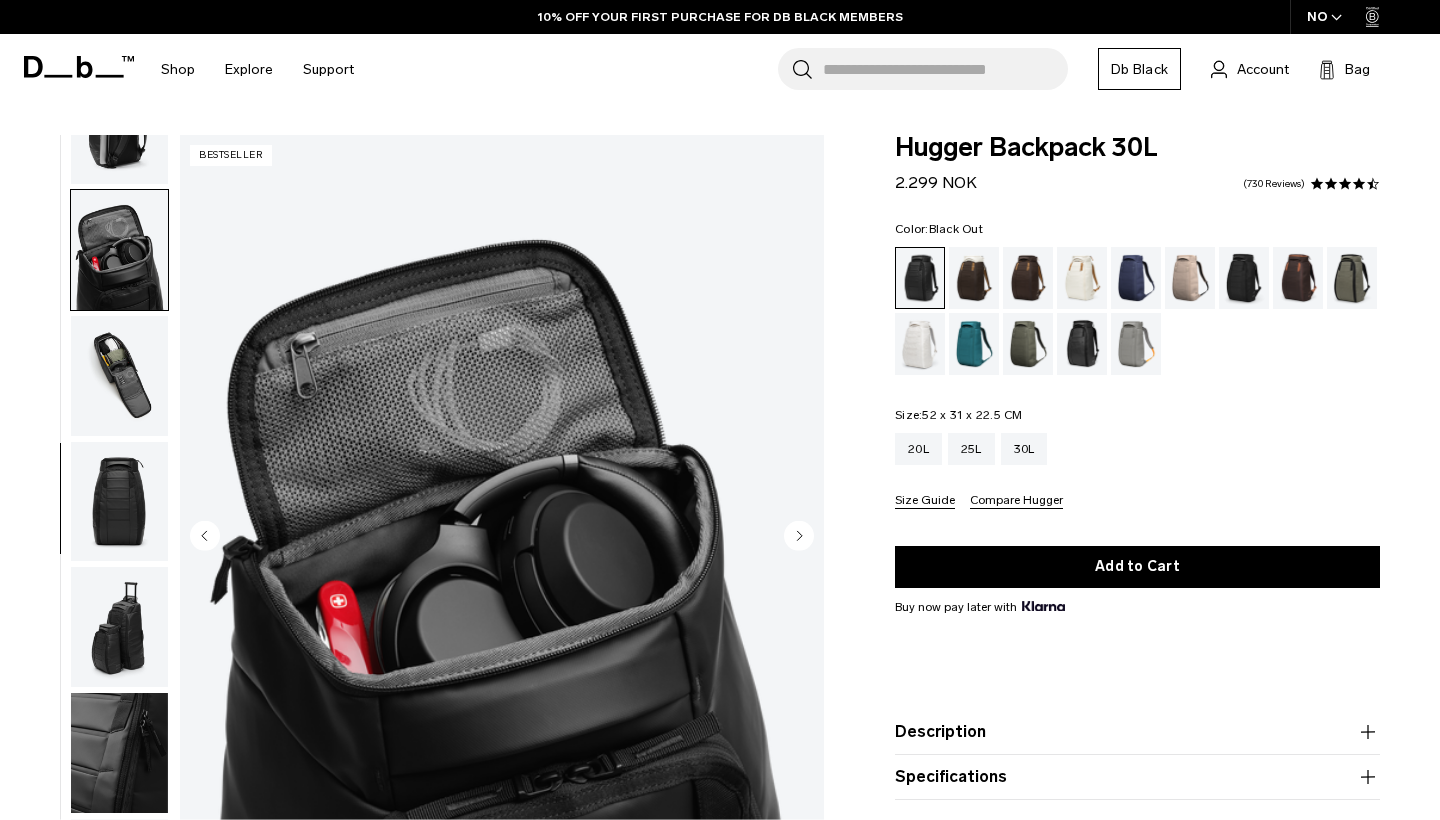 click 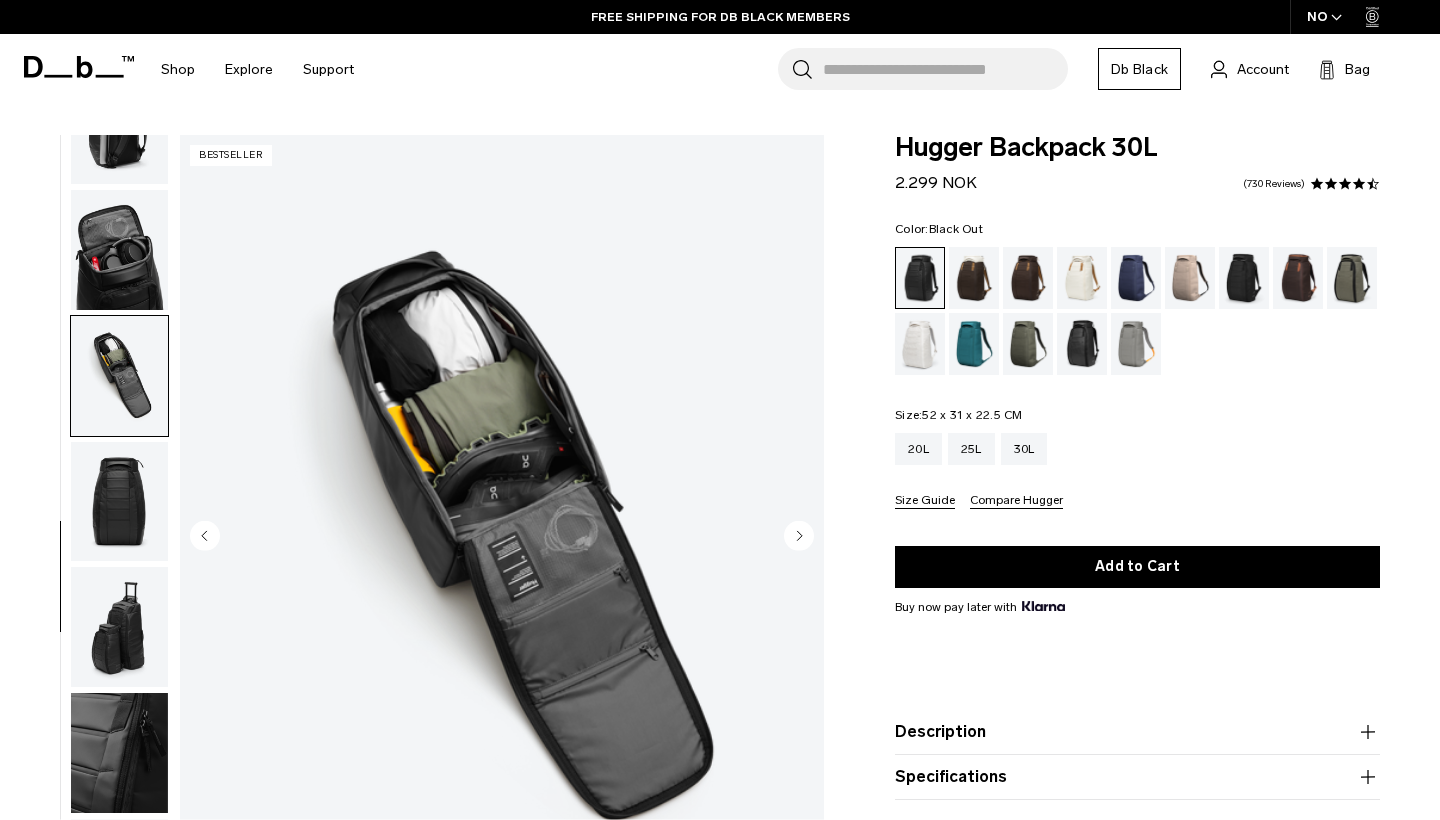 click 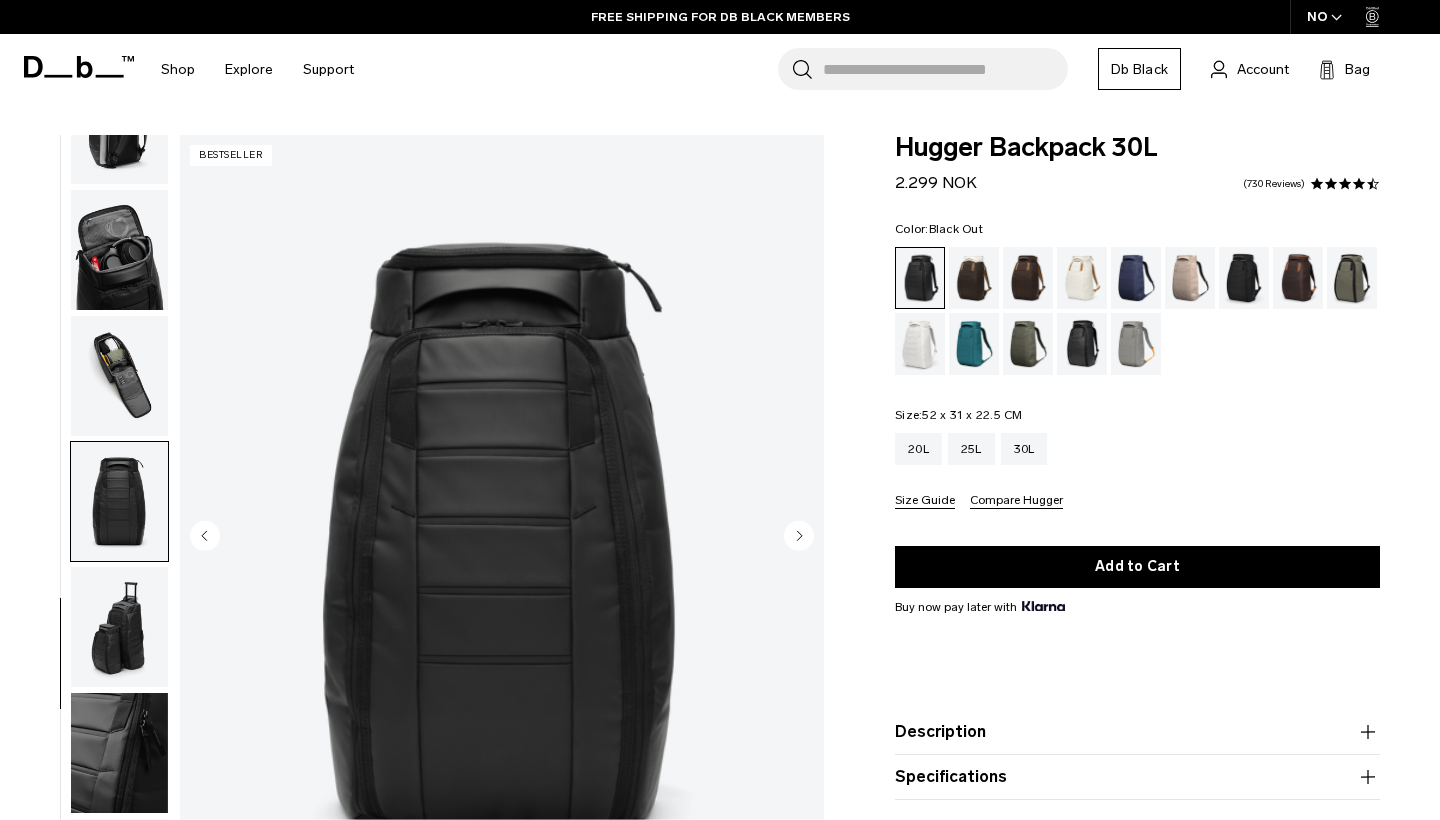 click 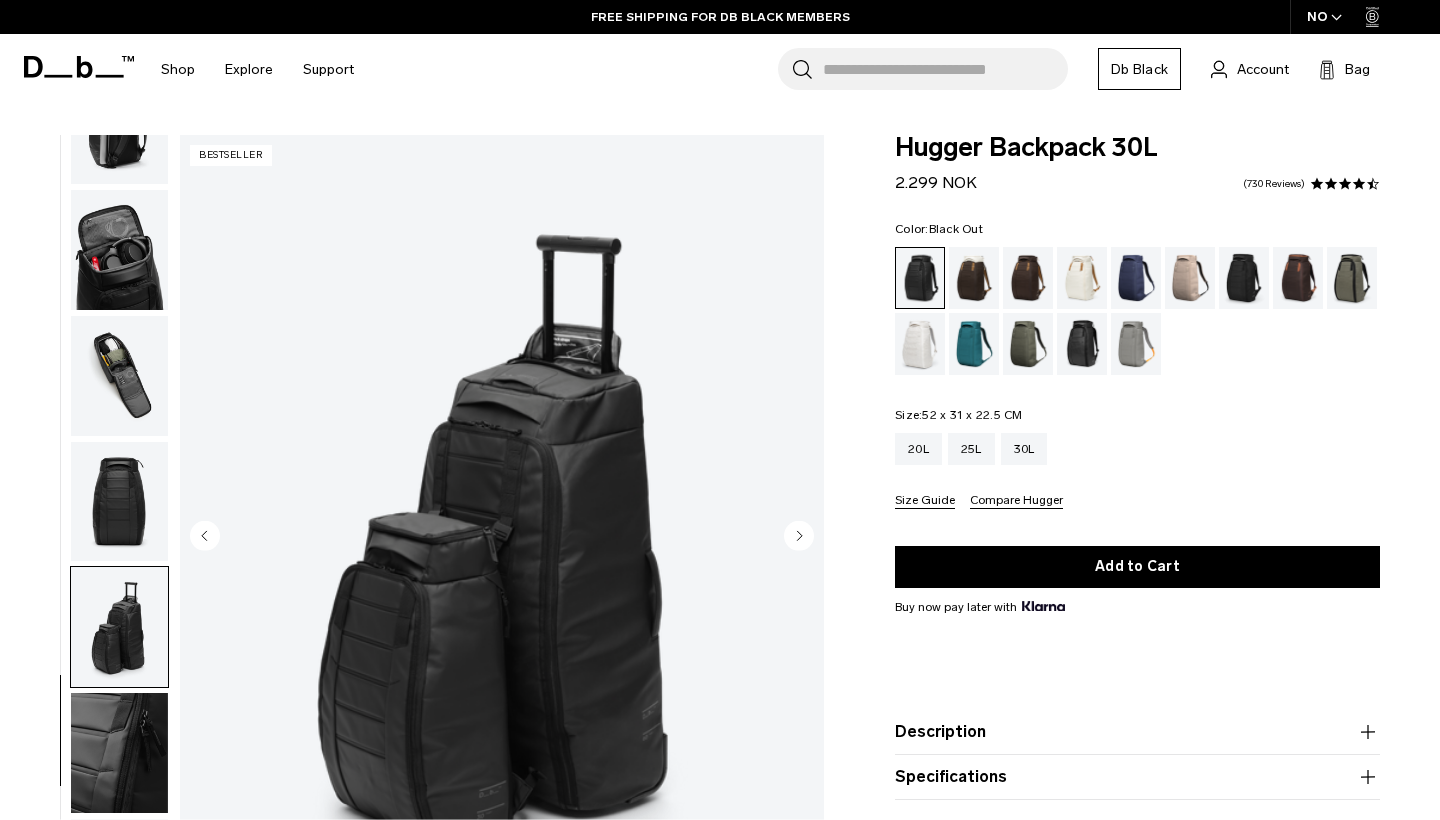 click 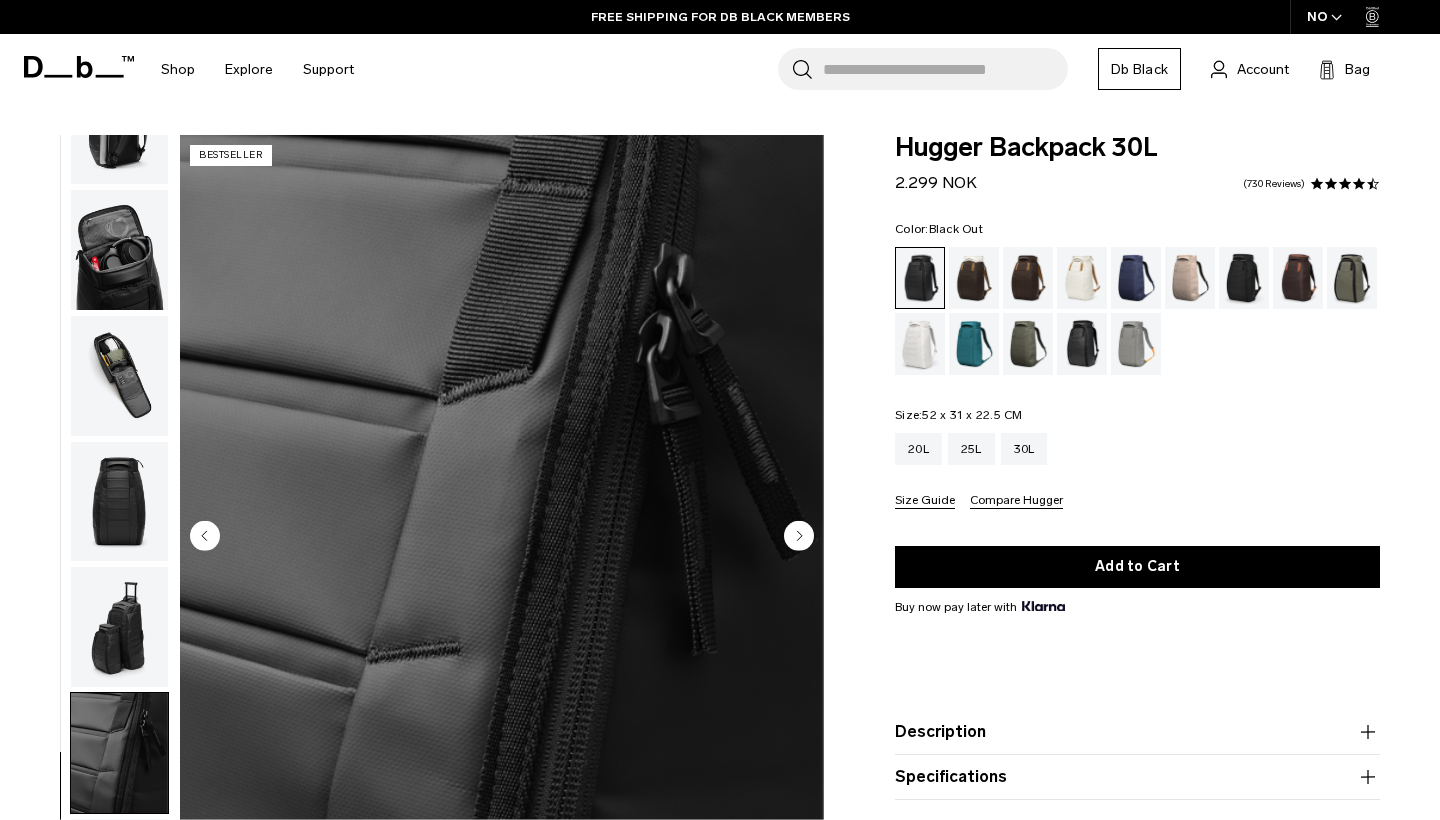 click 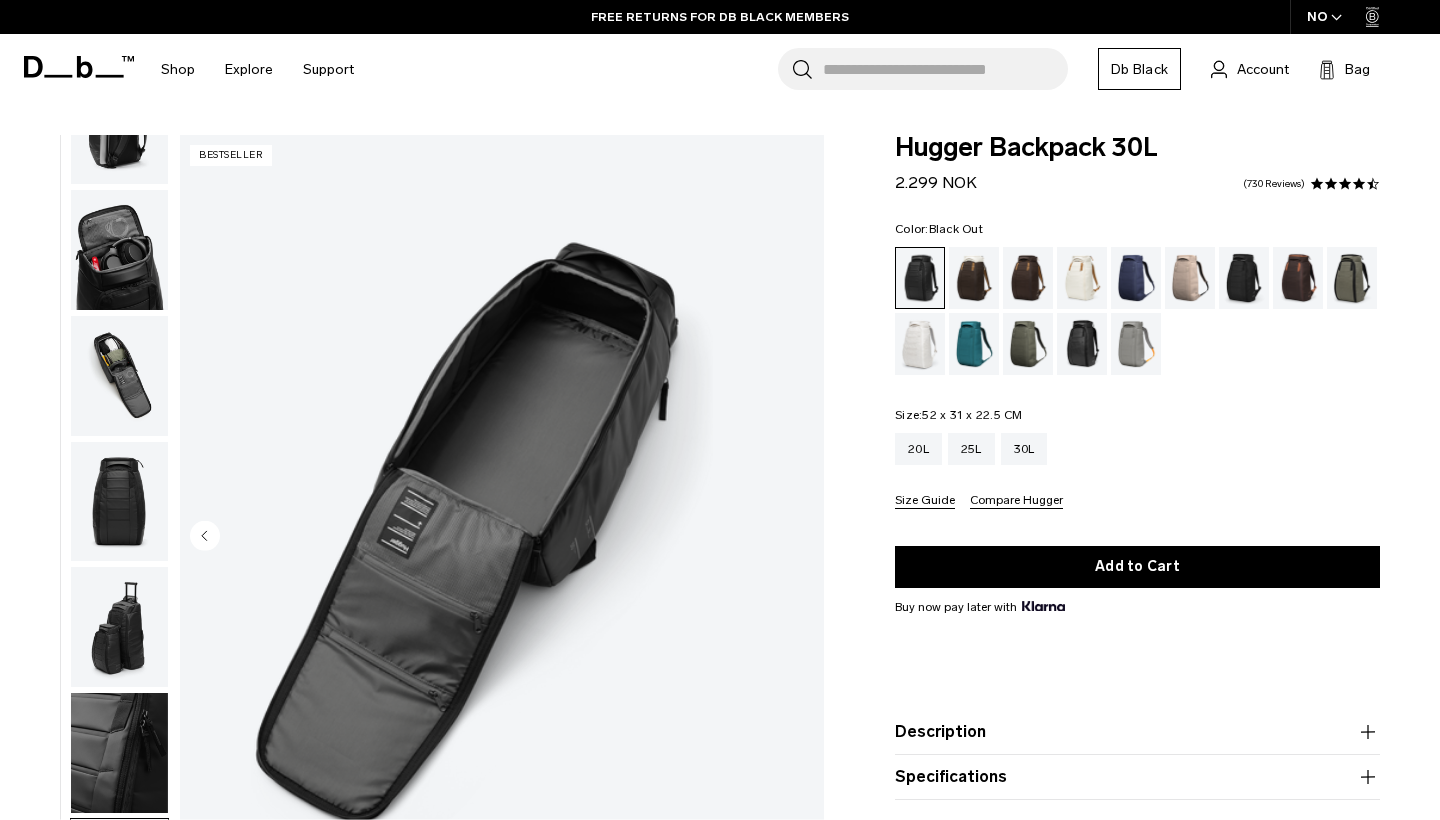 scroll, scrollTop: 0, scrollLeft: 0, axis: both 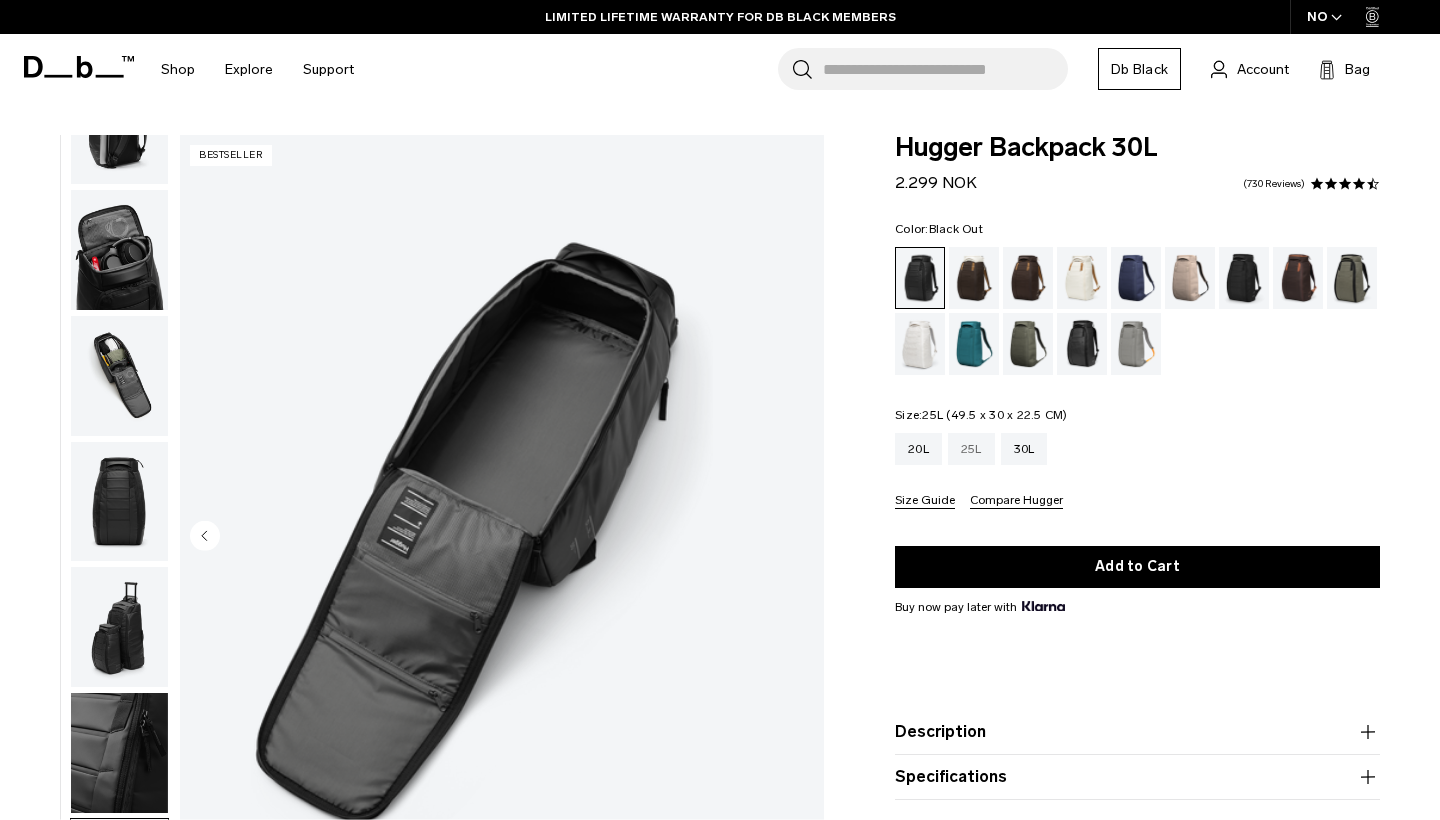 click on "25L" at bounding box center (971, 449) 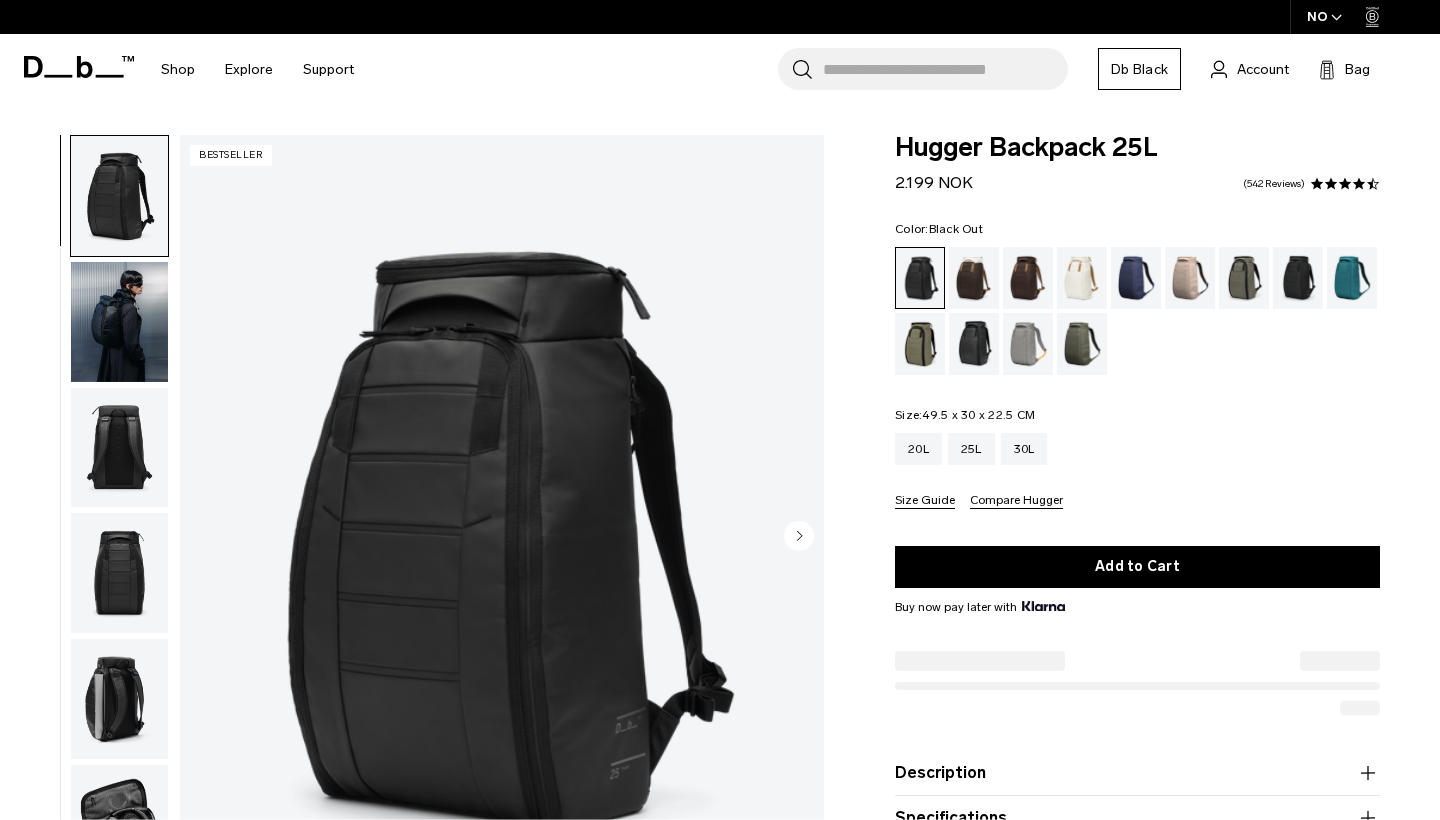 scroll, scrollTop: 0, scrollLeft: 0, axis: both 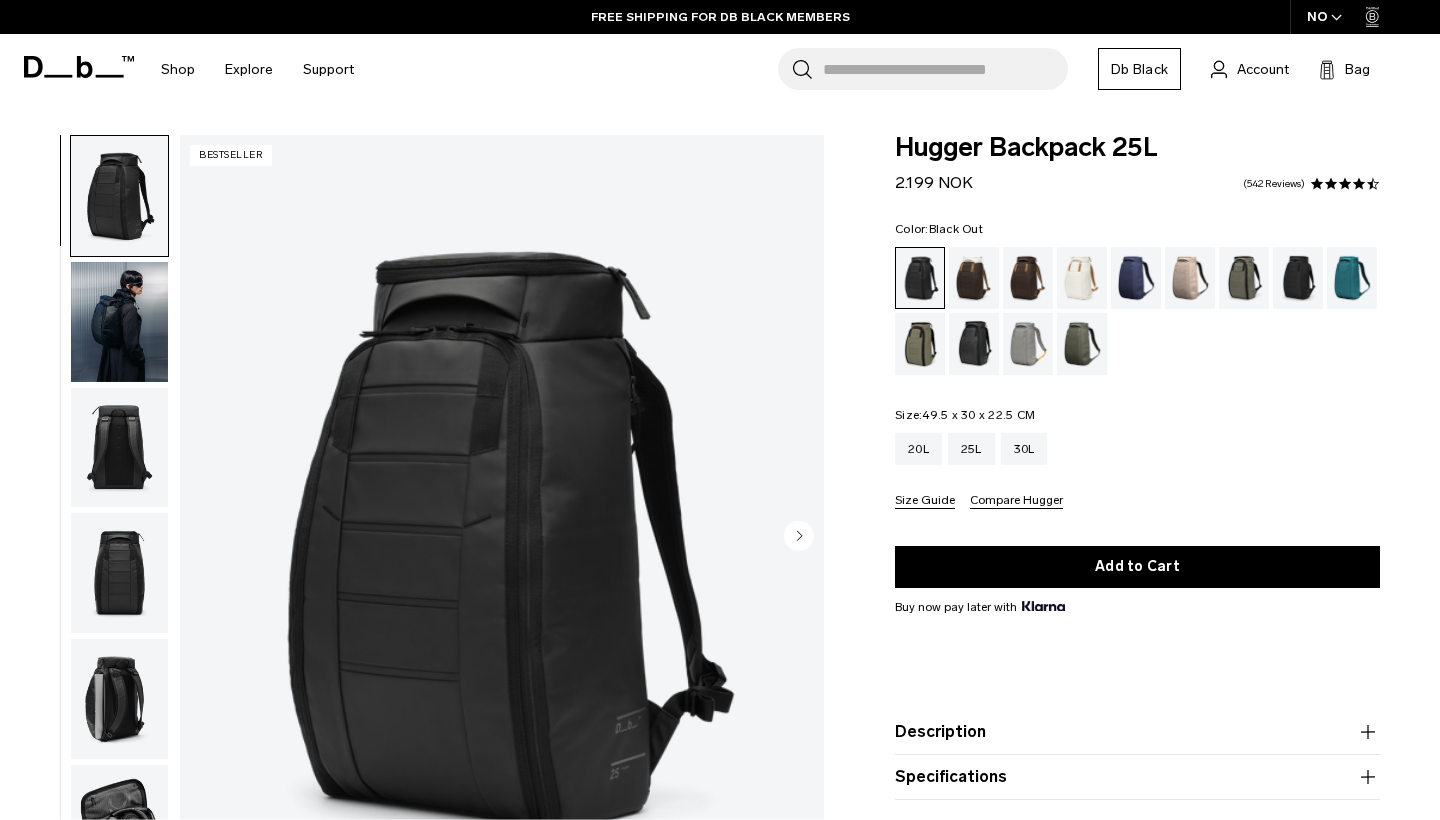 click 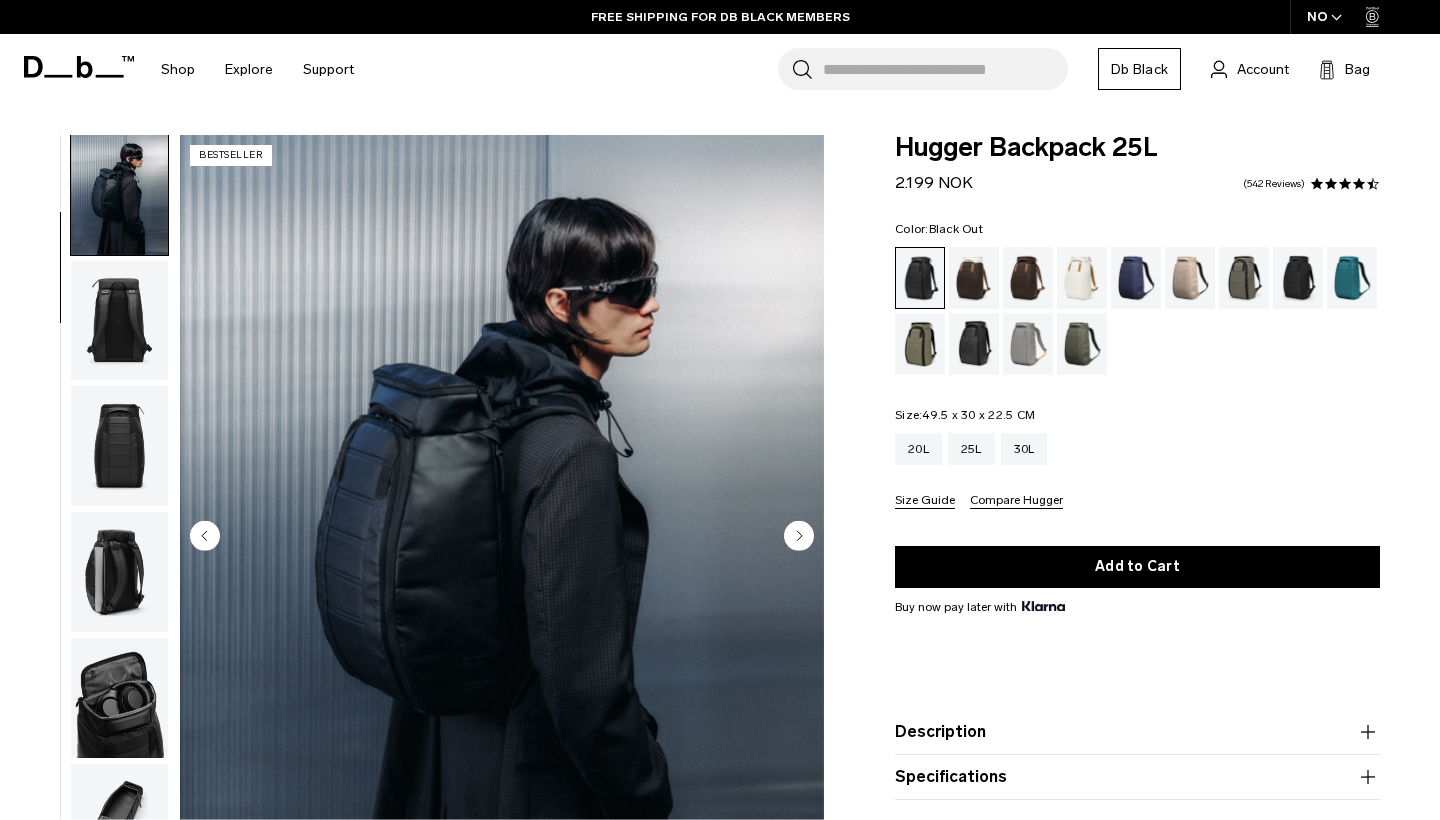 click 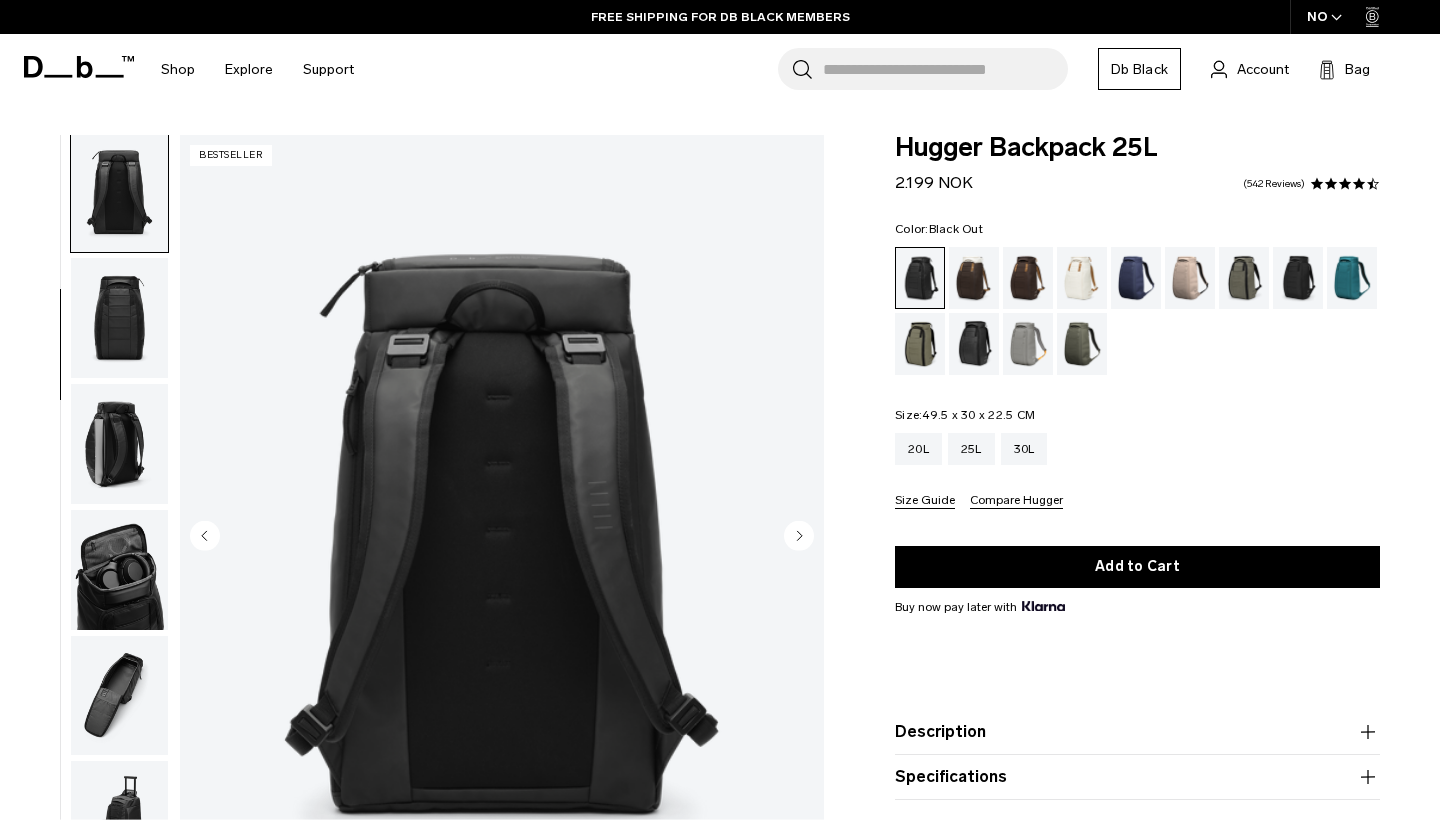 click 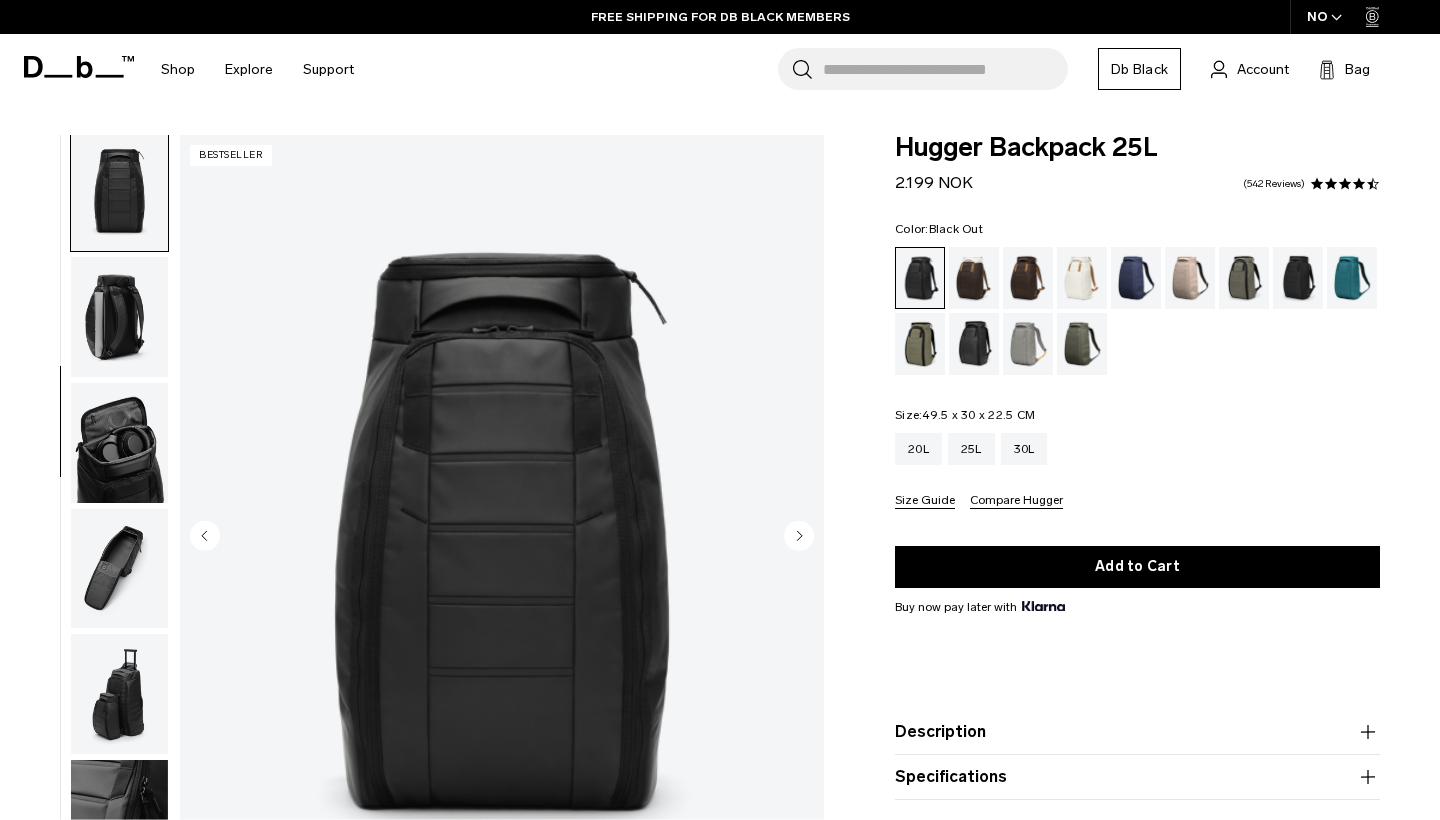 click 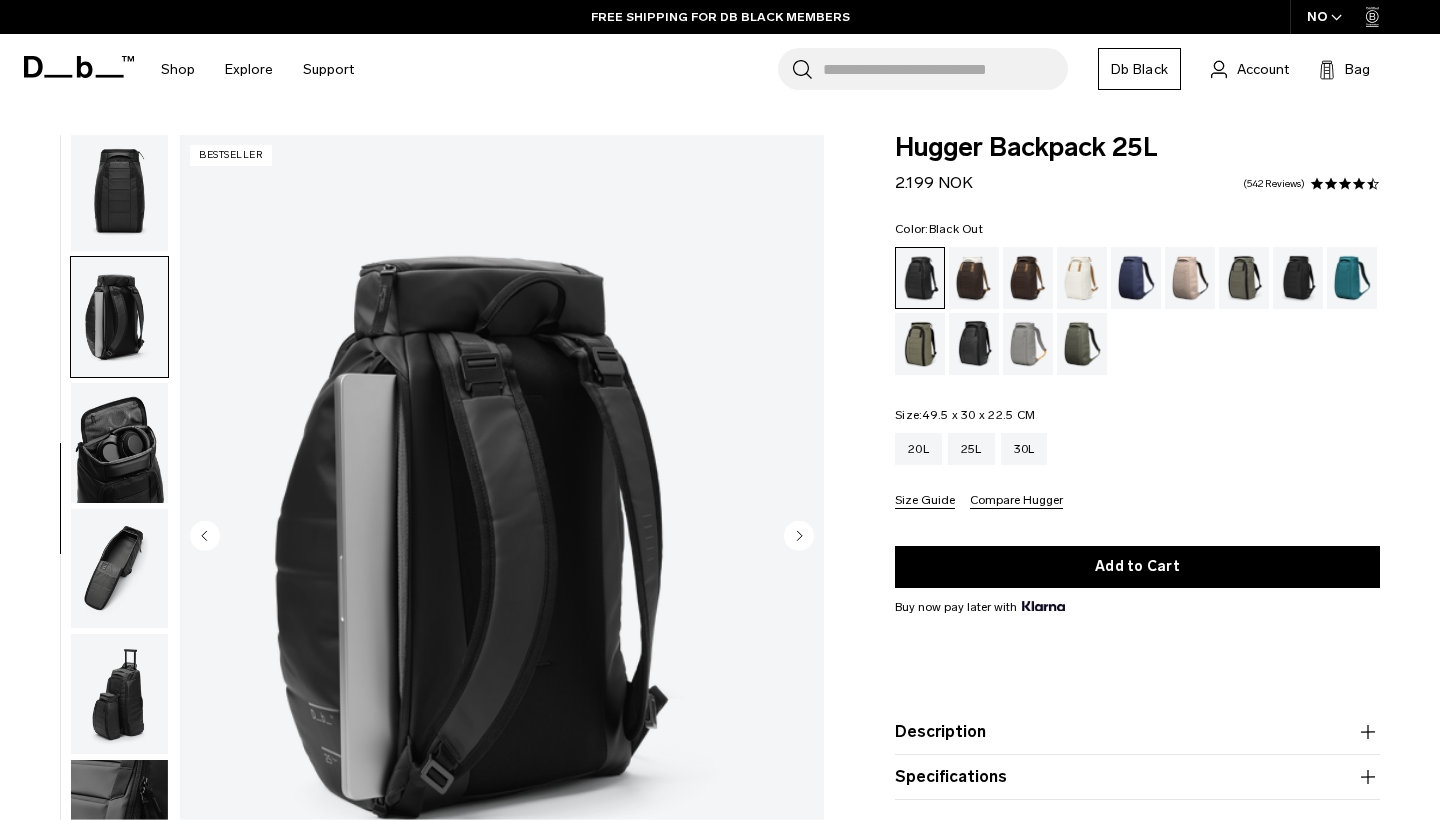 scroll, scrollTop: 464, scrollLeft: 0, axis: vertical 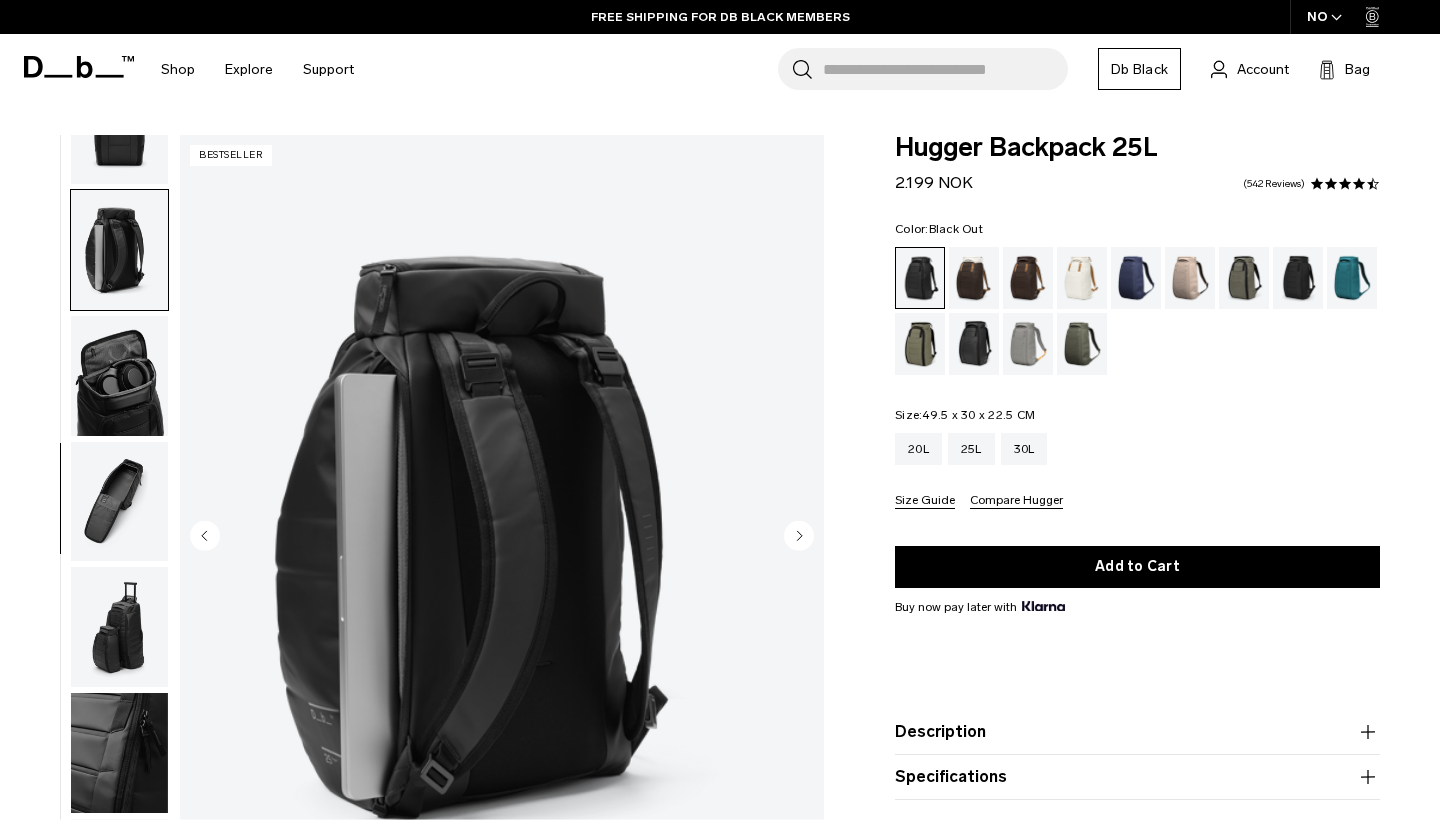 click 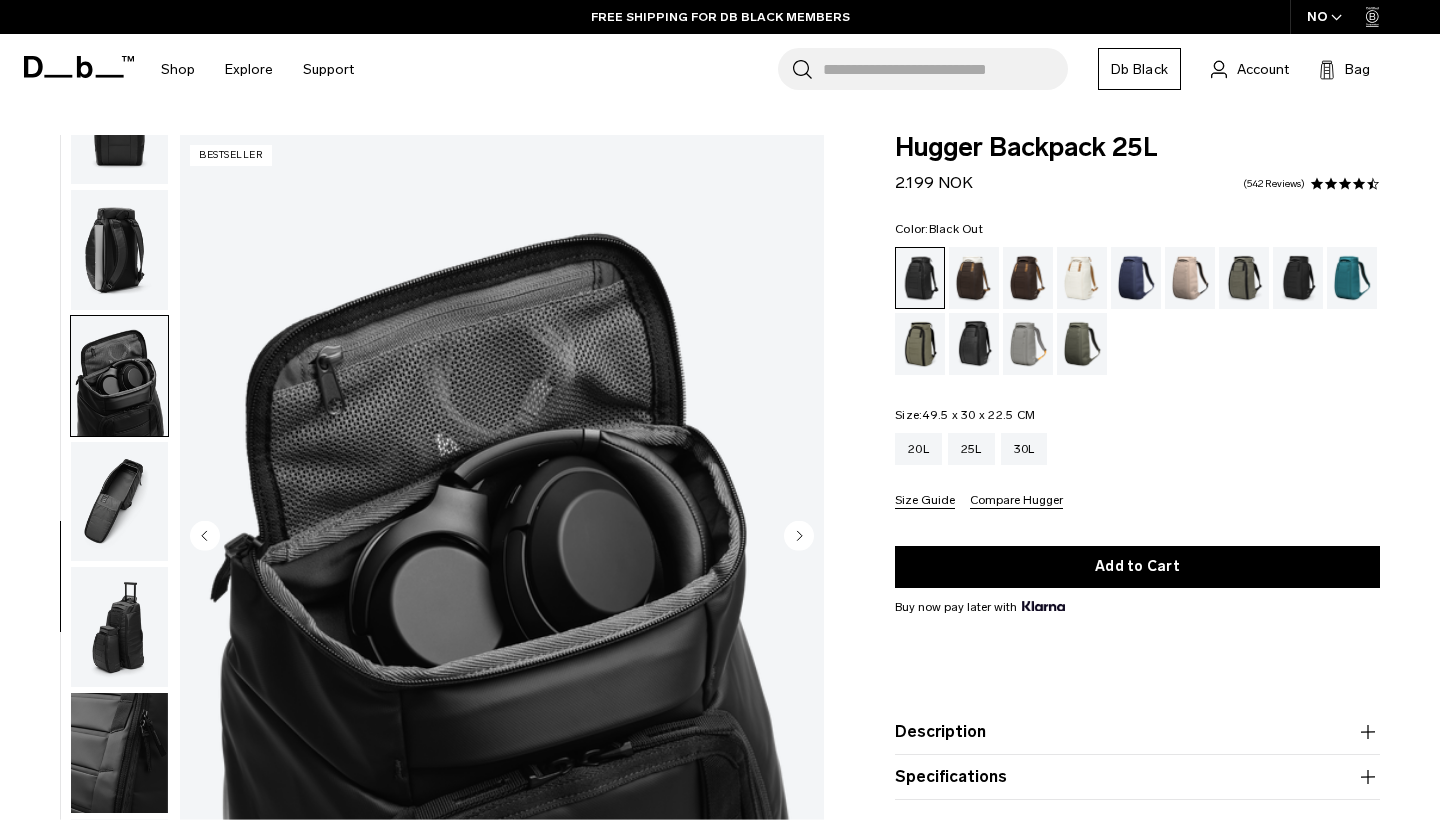 click 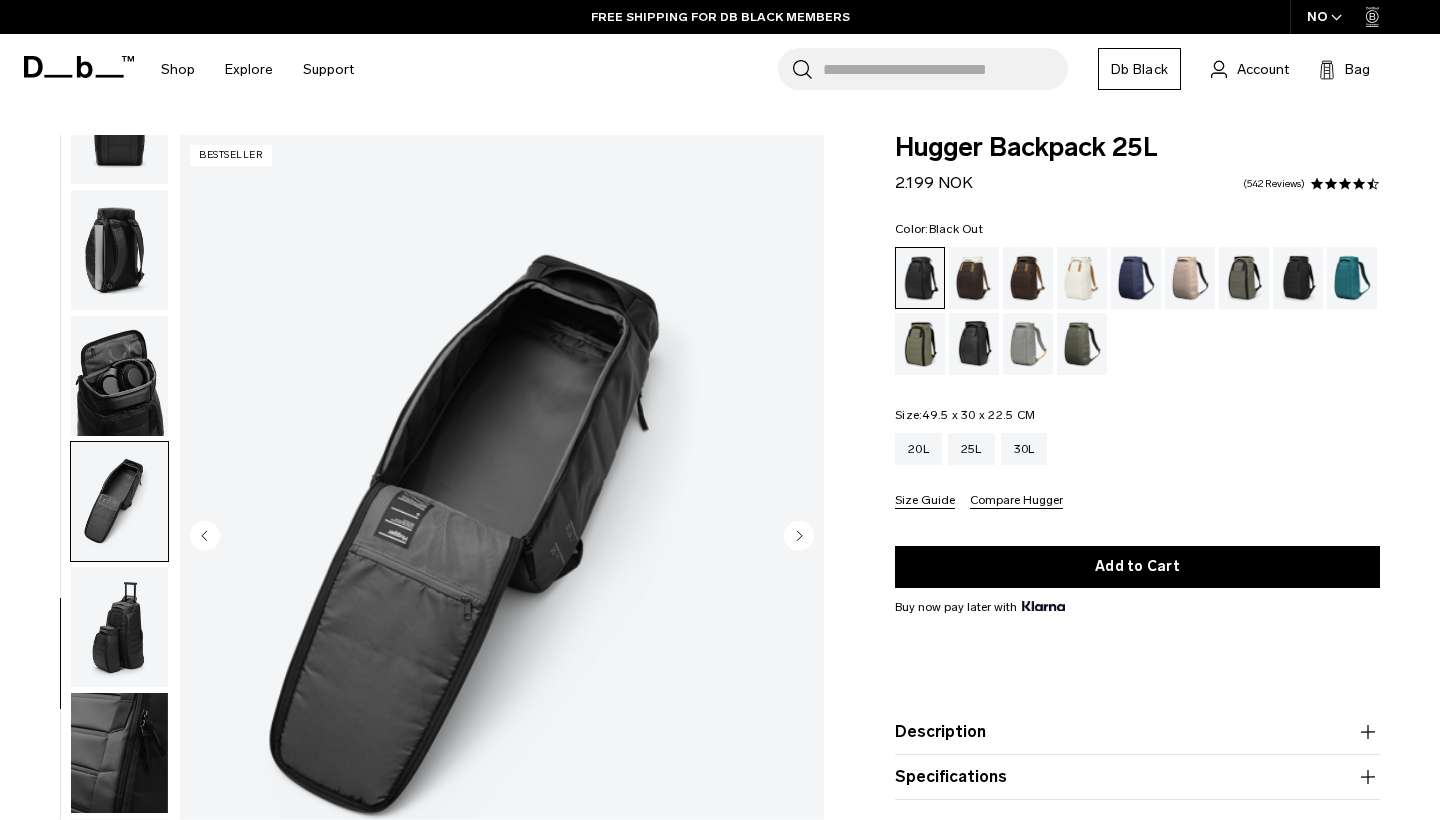 click 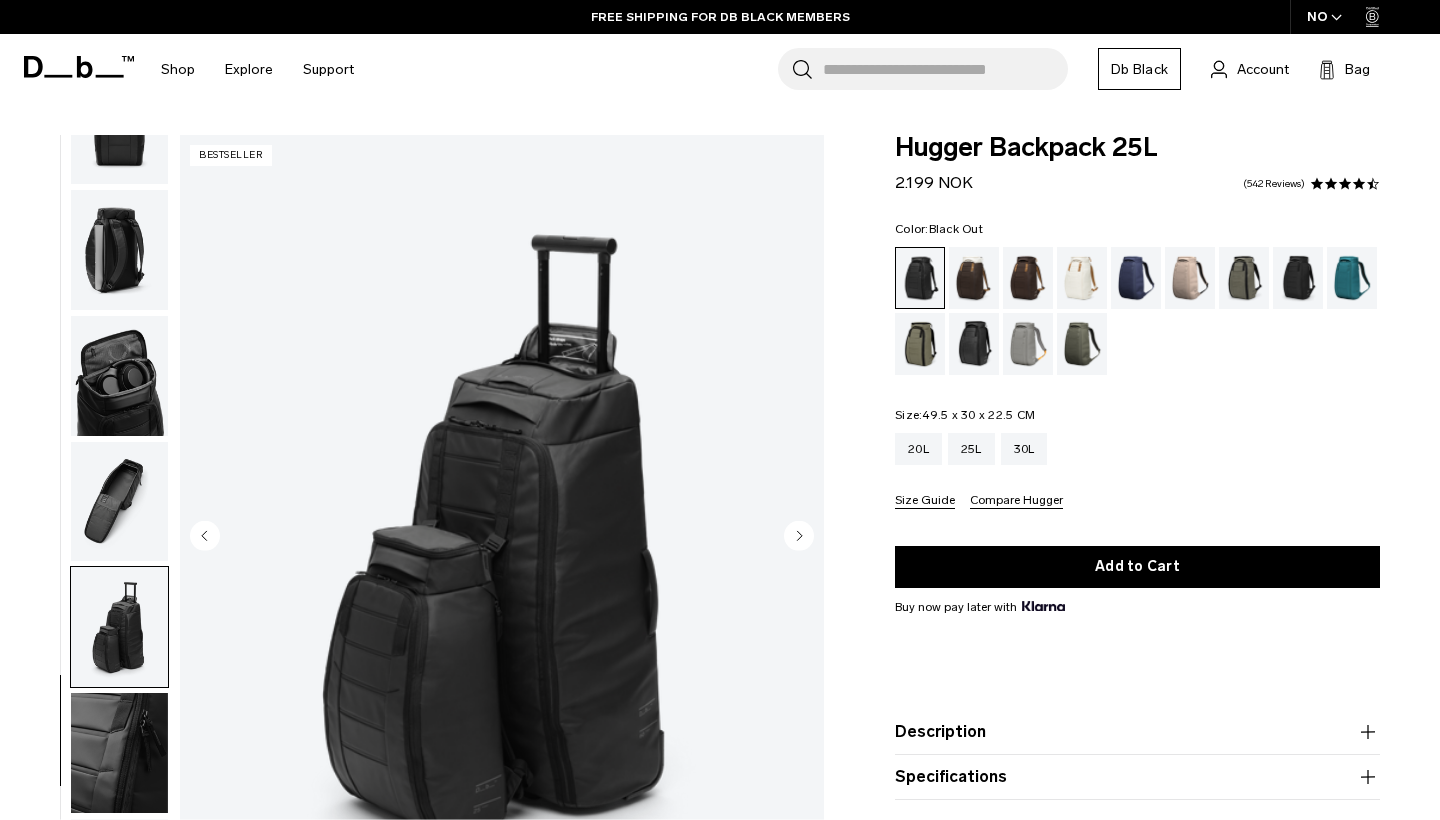 click 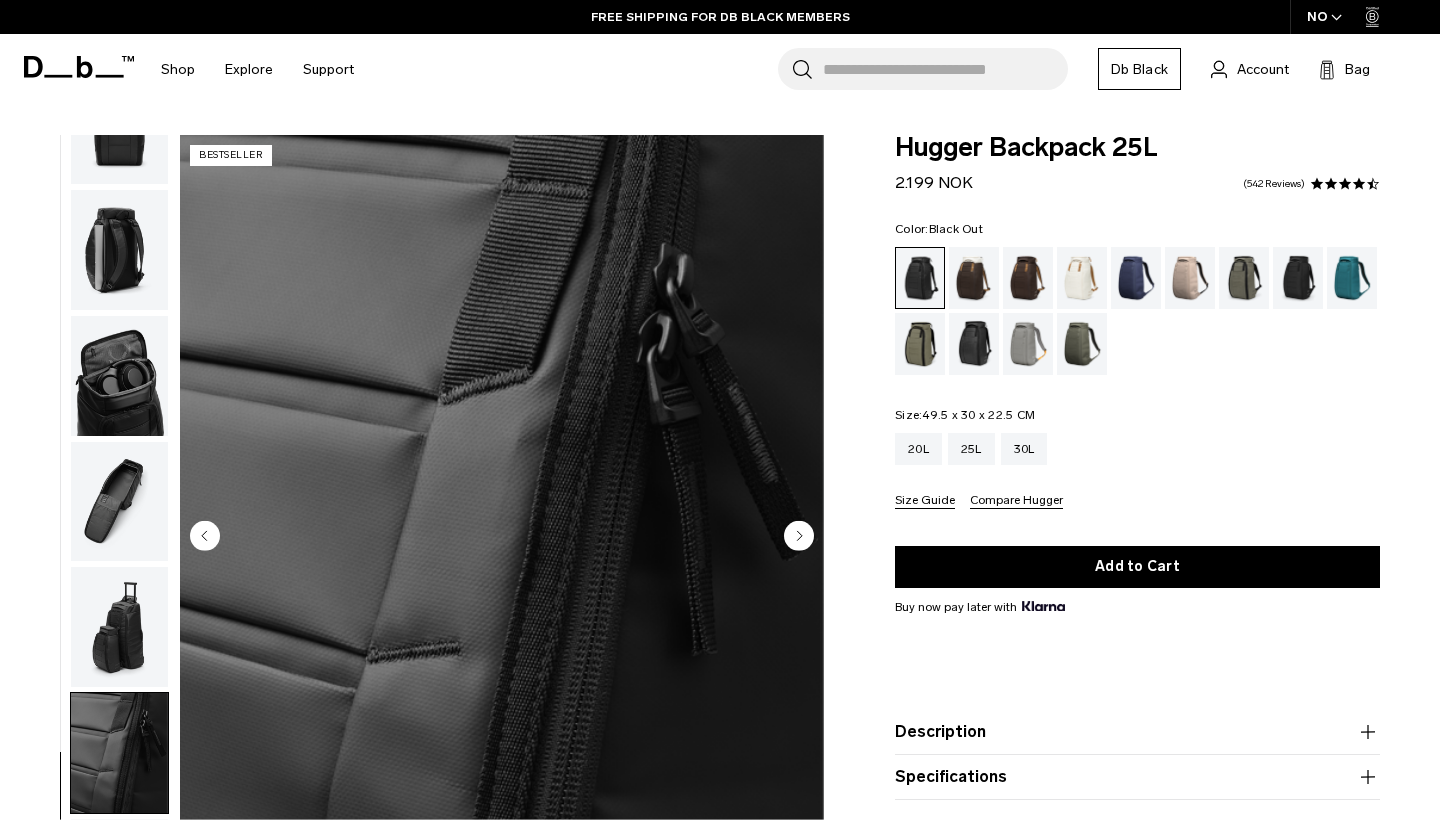click 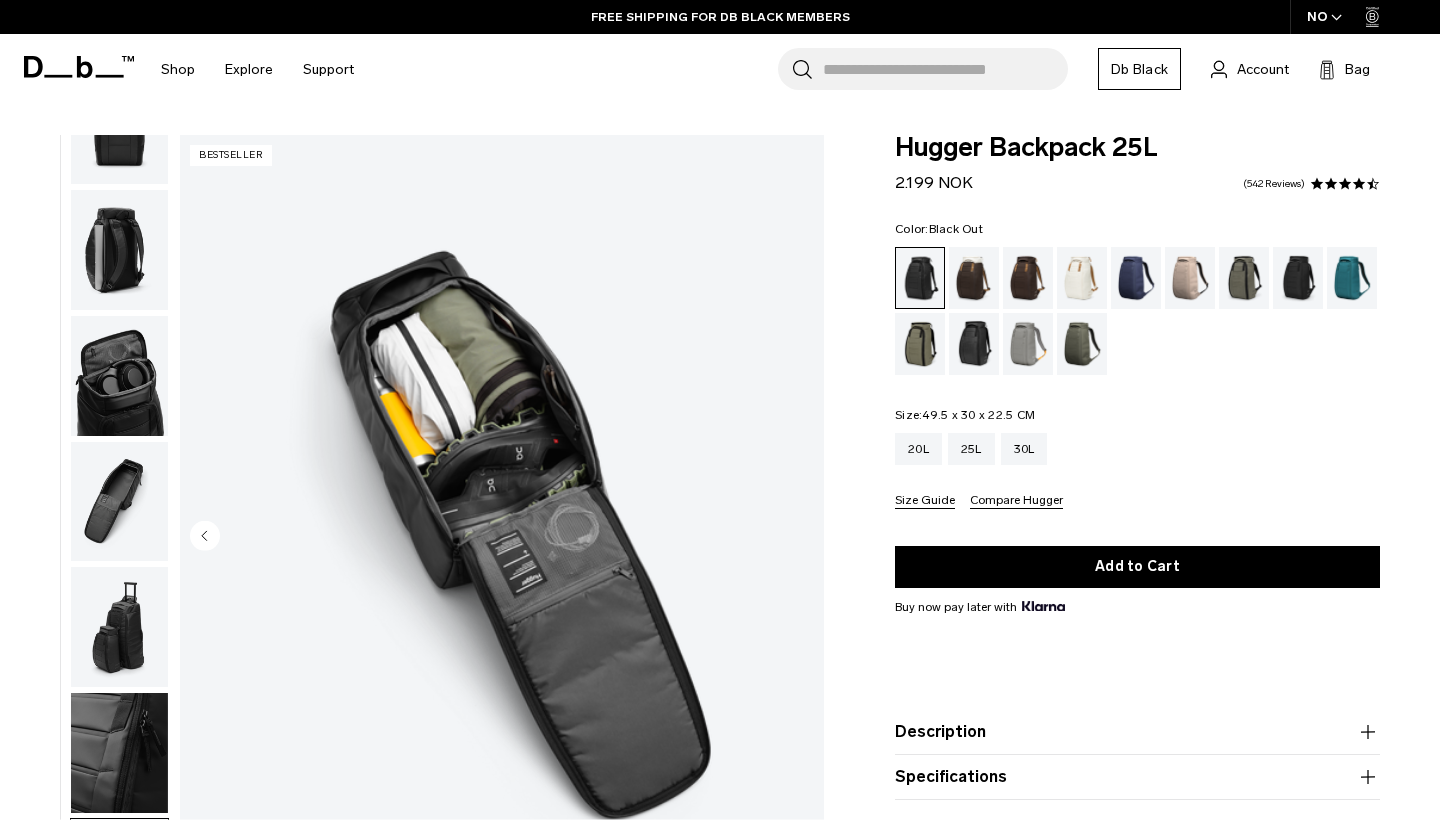 click at bounding box center (502, 537) 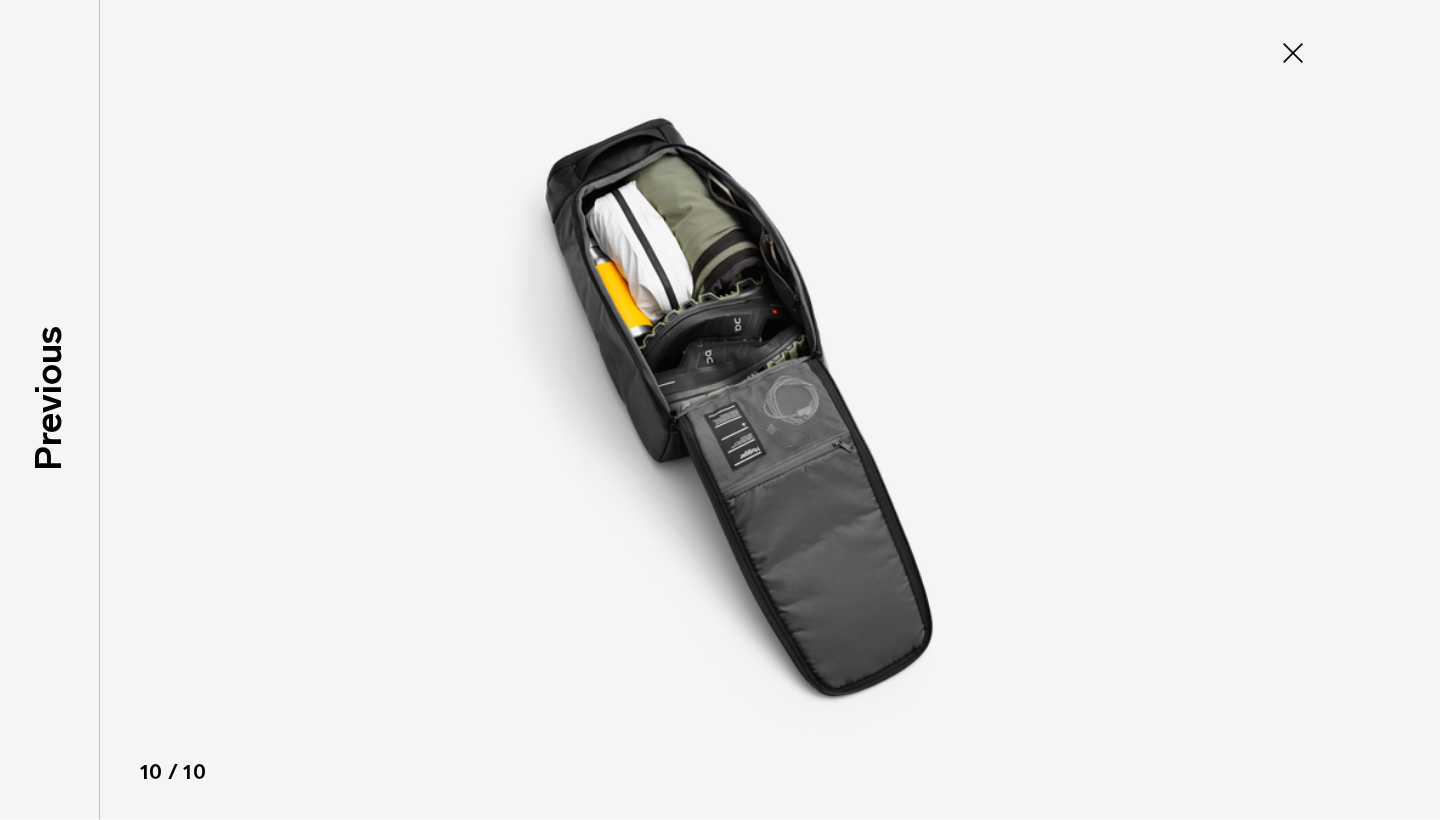click 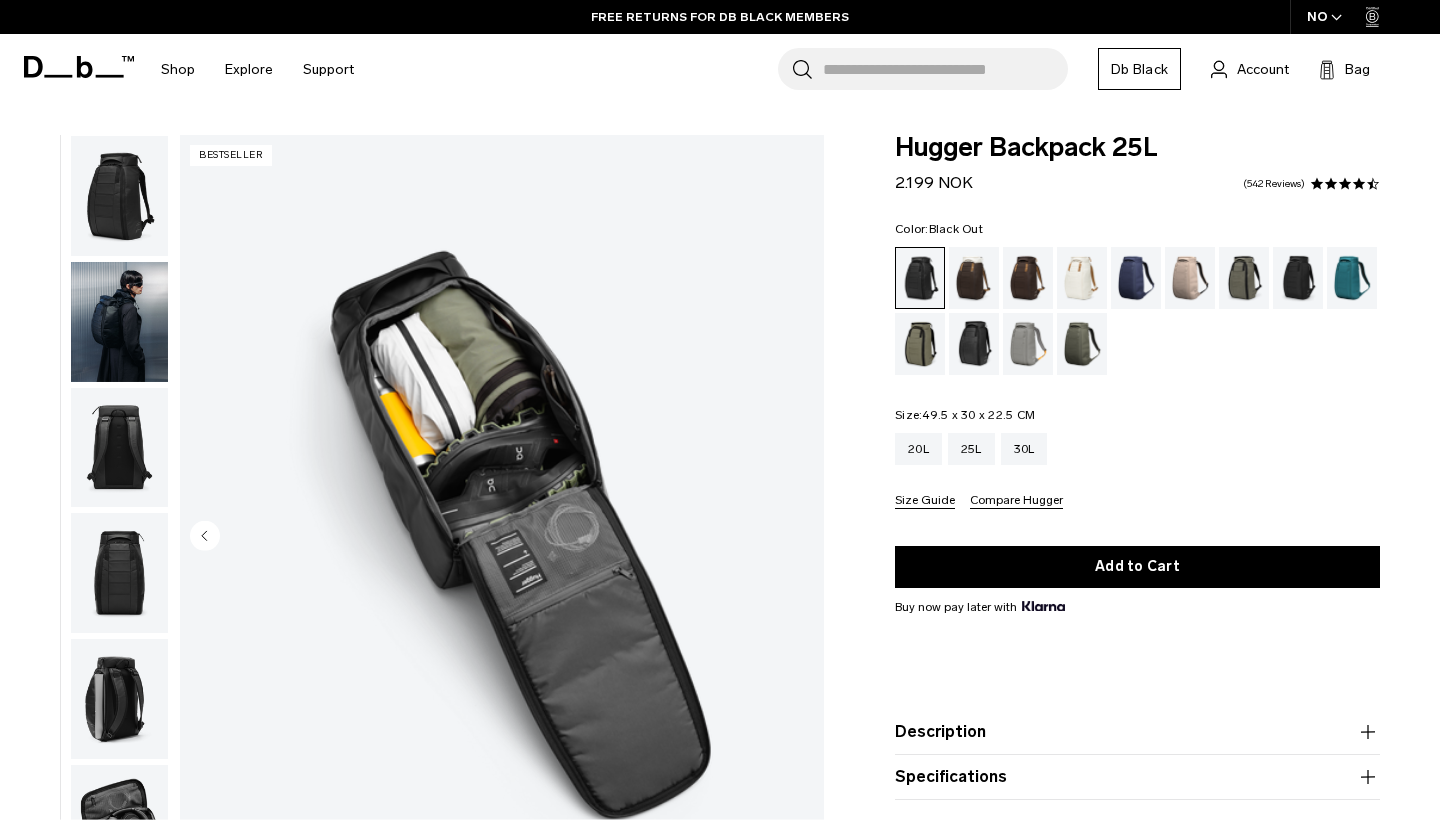scroll, scrollTop: 0, scrollLeft: 0, axis: both 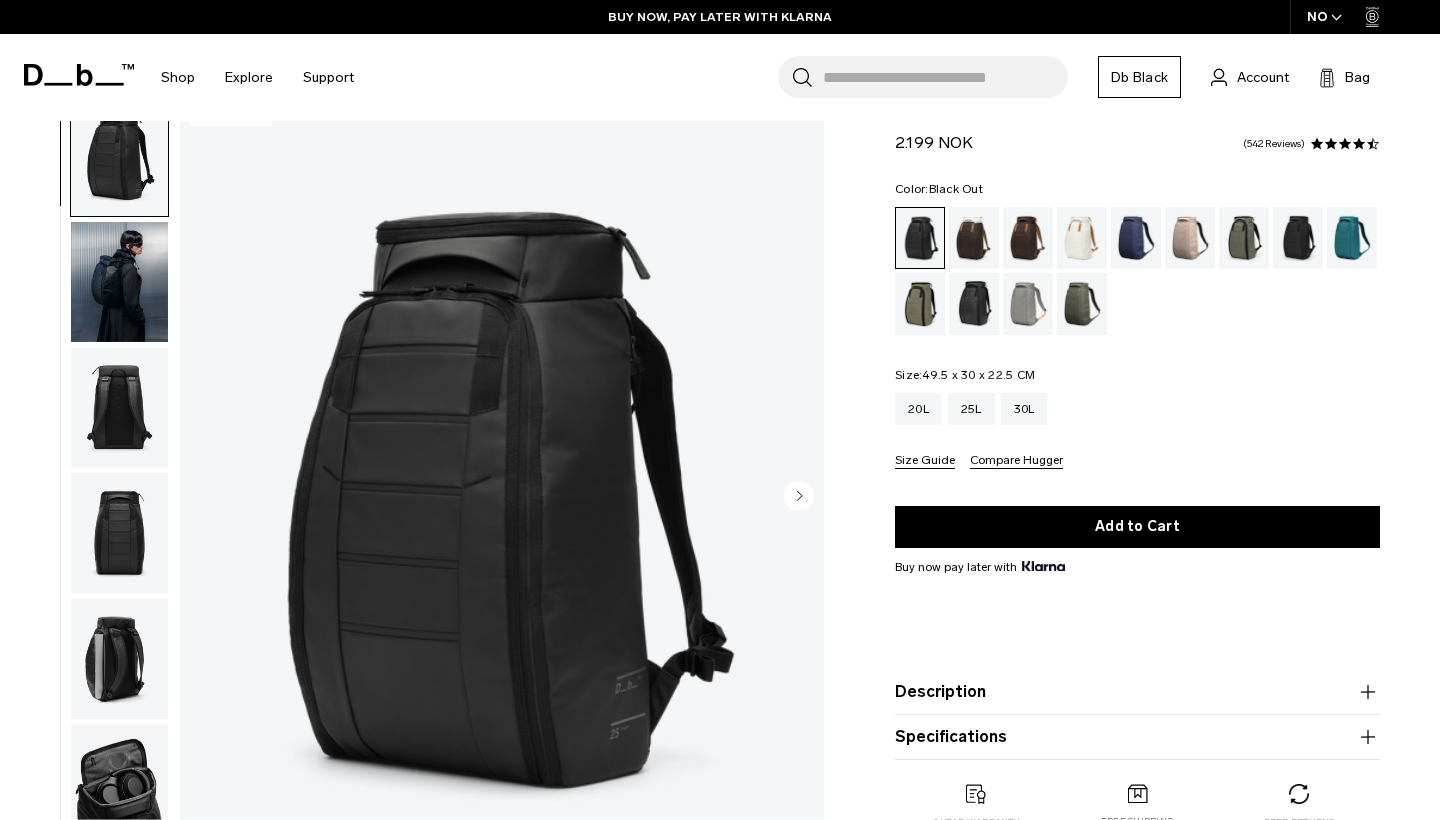 click on "Description" at bounding box center [1137, 692] 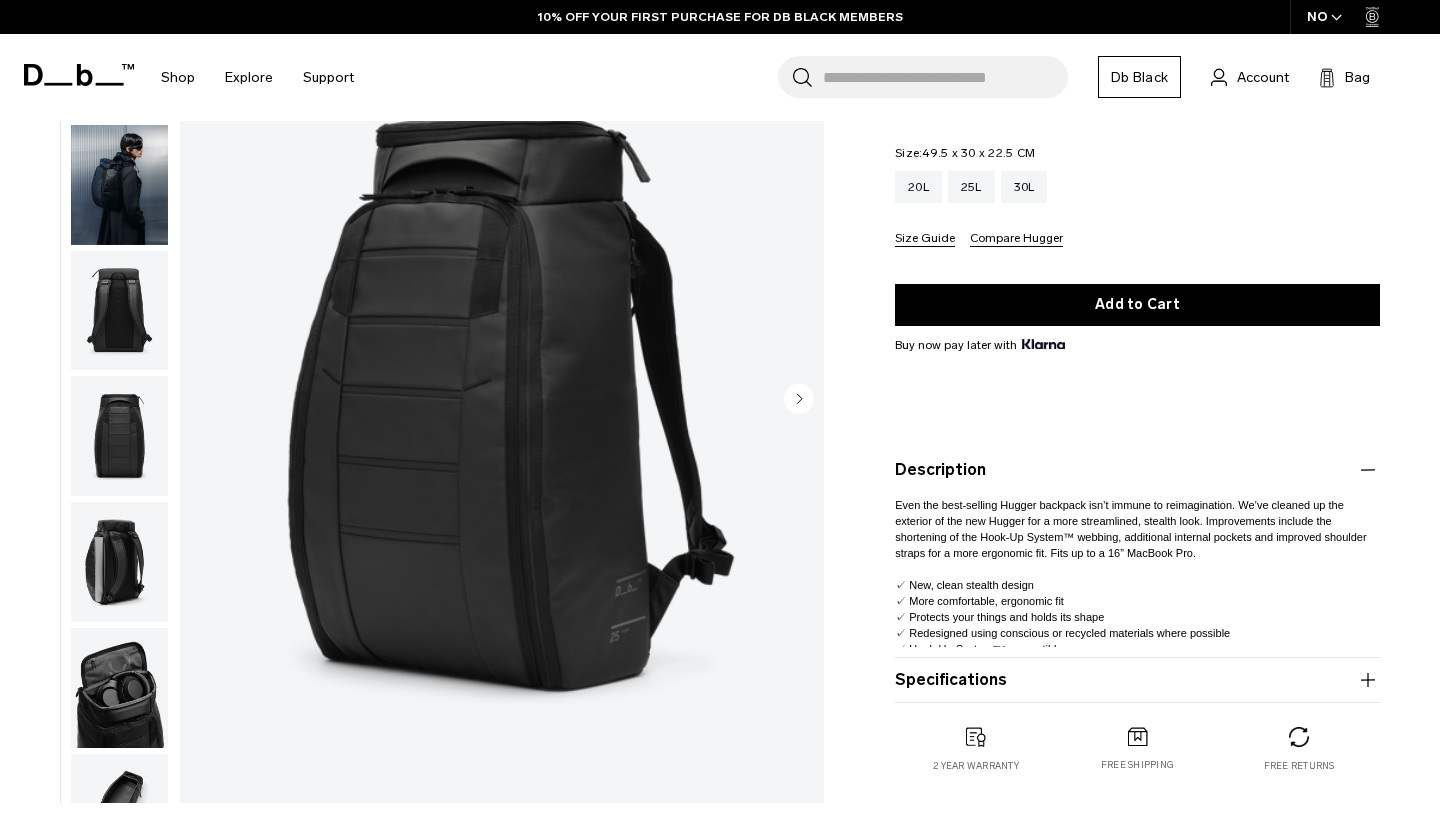 scroll, scrollTop: 264, scrollLeft: 0, axis: vertical 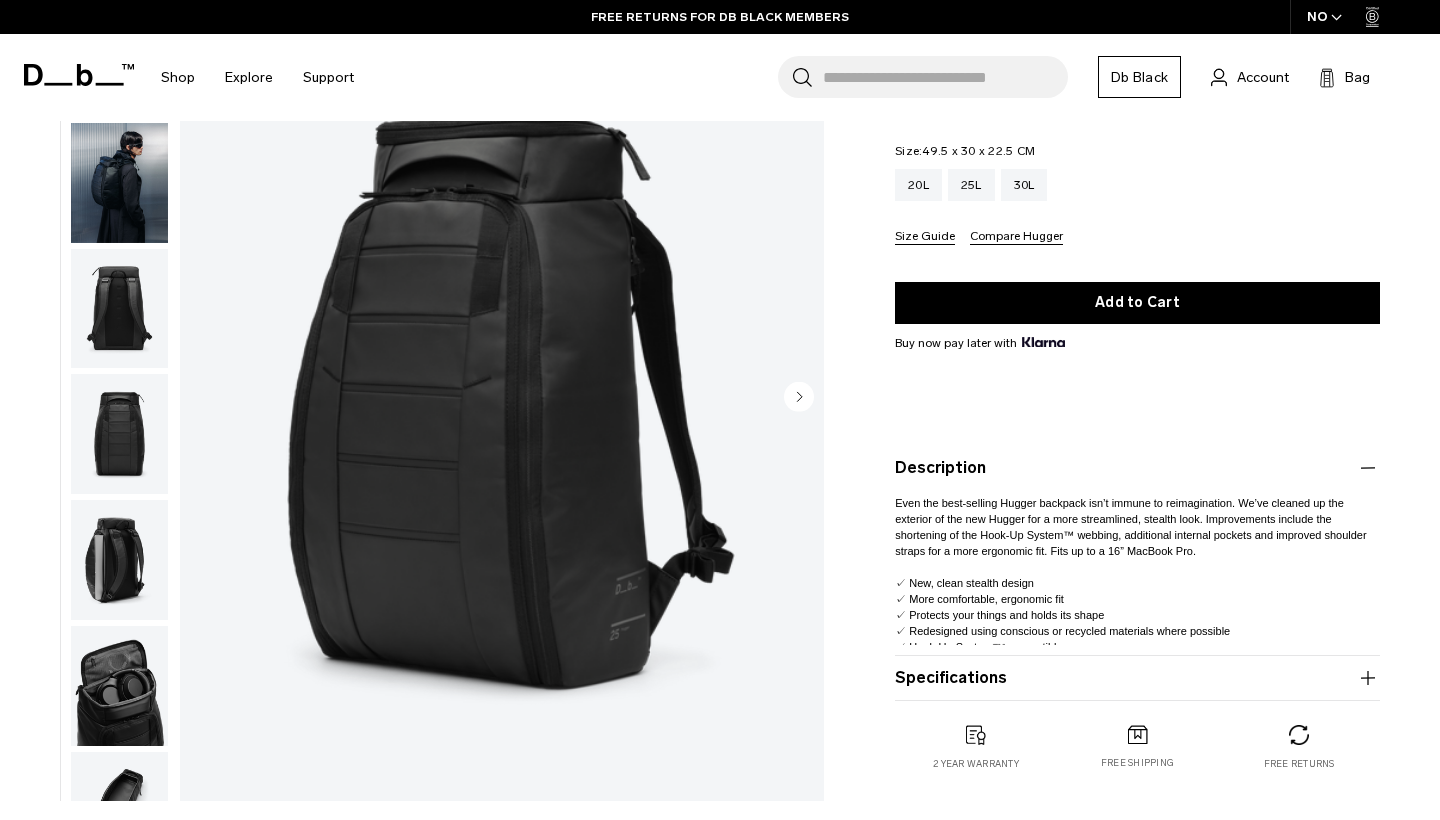 click on "Specifications" at bounding box center [1137, 678] 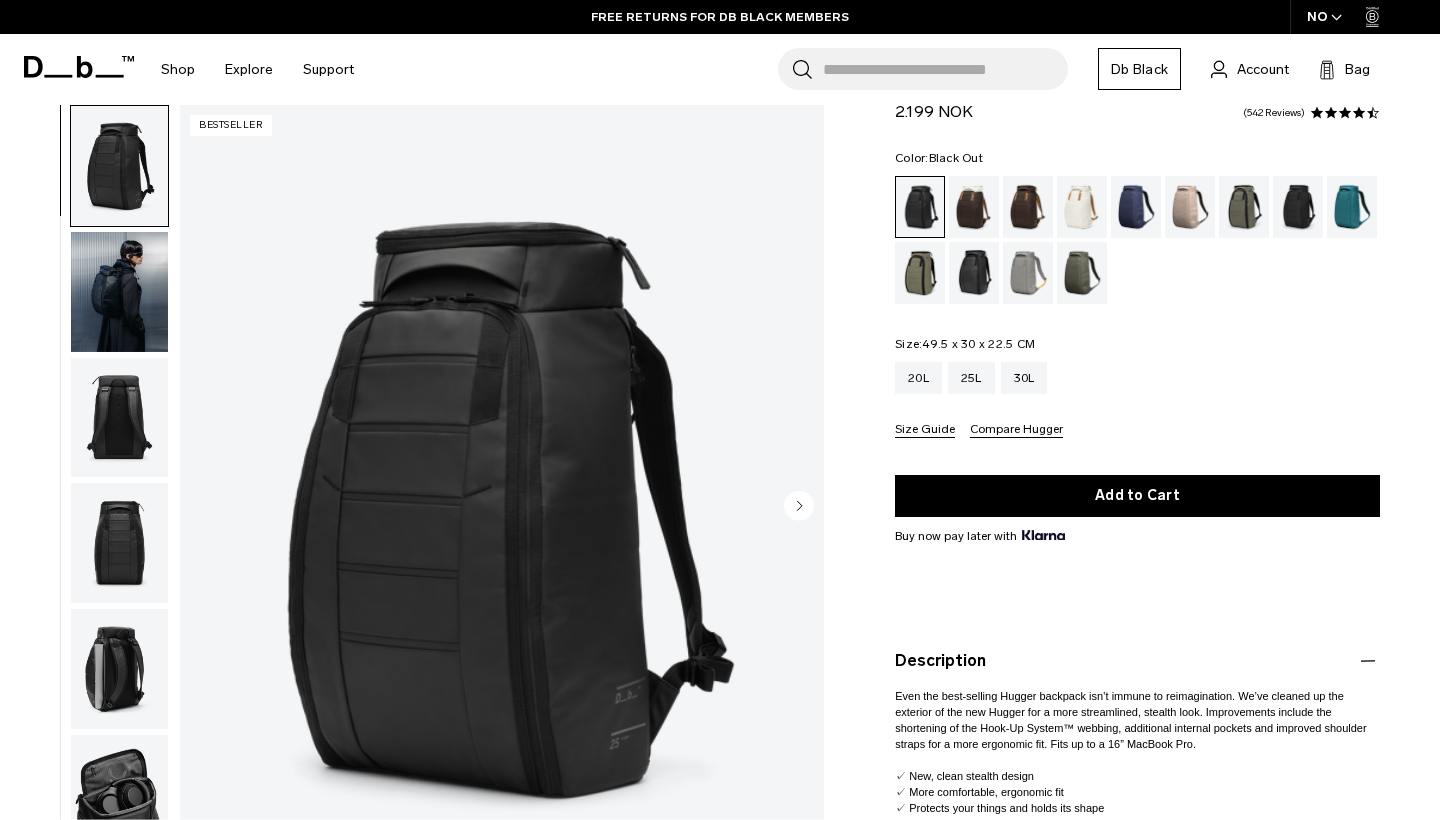 scroll, scrollTop: 95, scrollLeft: 0, axis: vertical 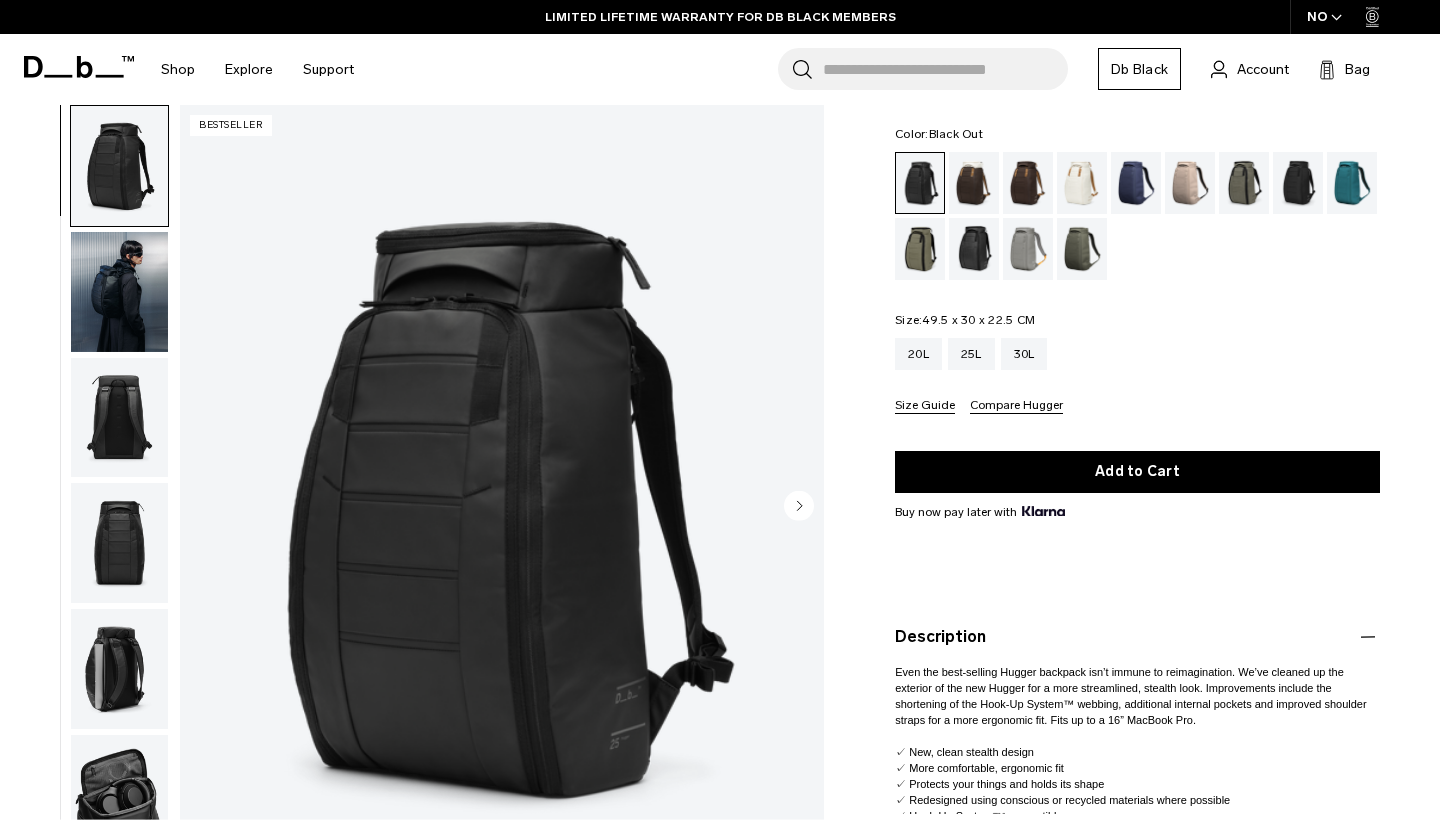 click at bounding box center (119, 292) 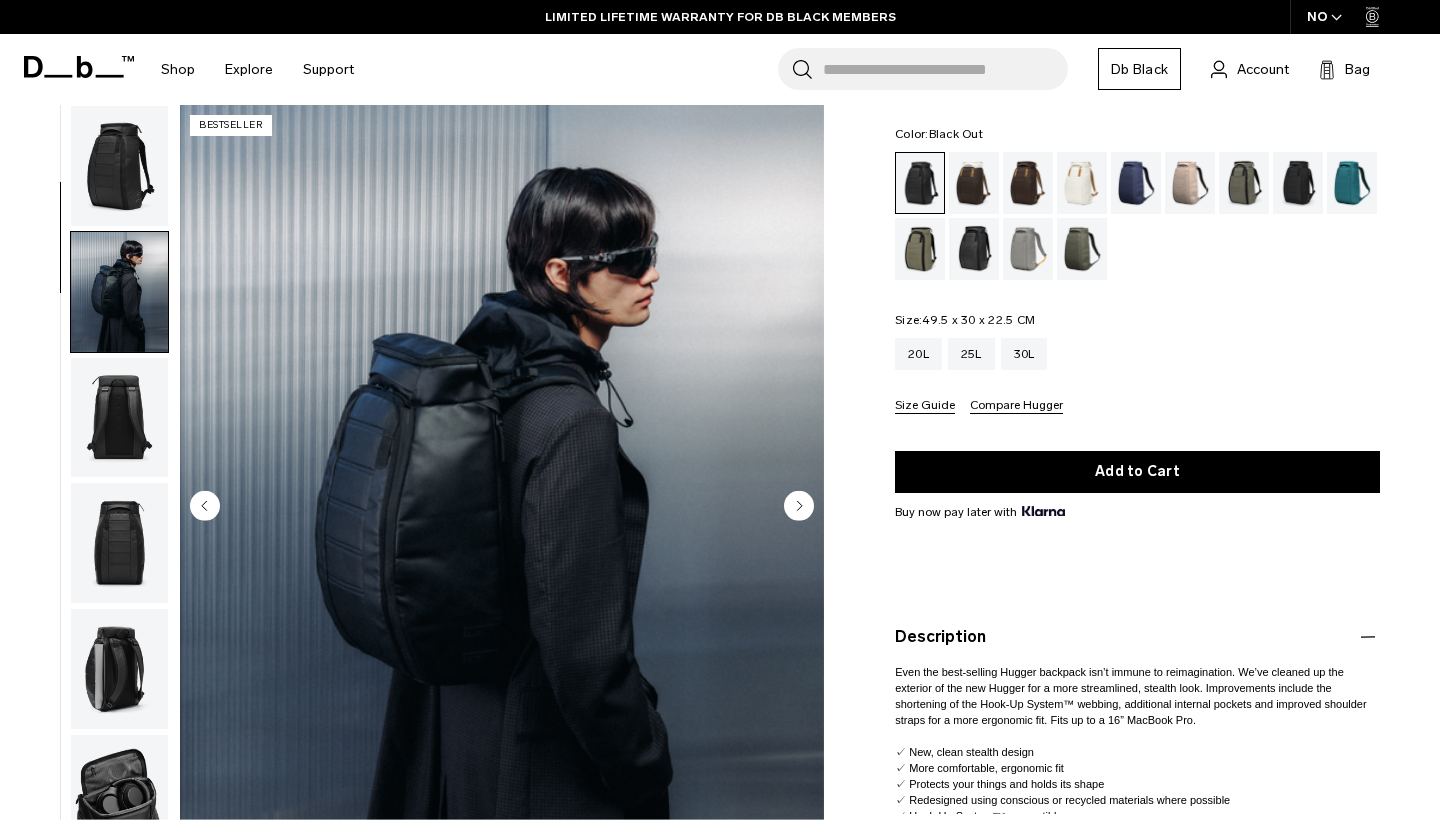 scroll, scrollTop: 127, scrollLeft: 0, axis: vertical 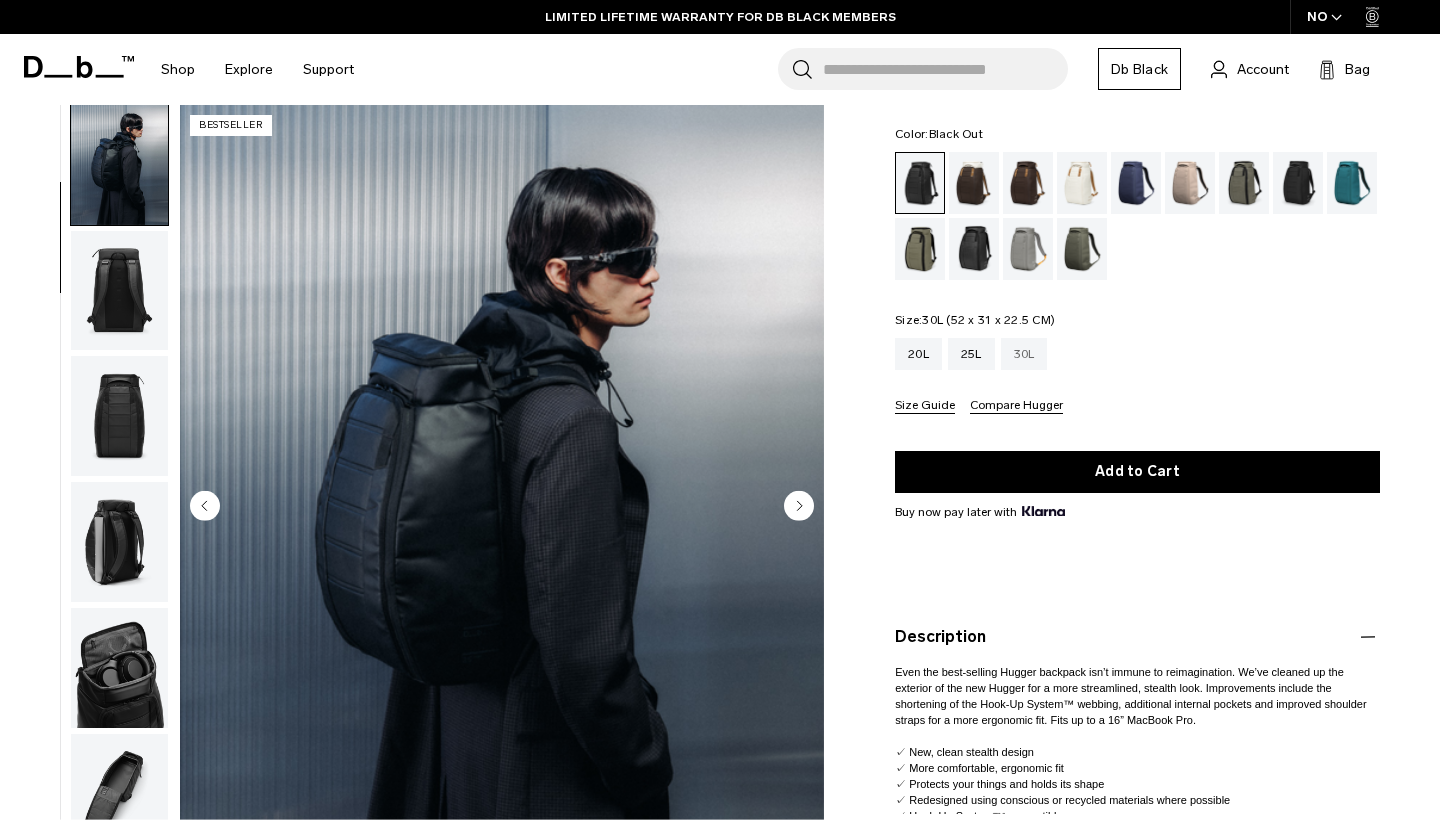 click on "30L" at bounding box center (1024, 354) 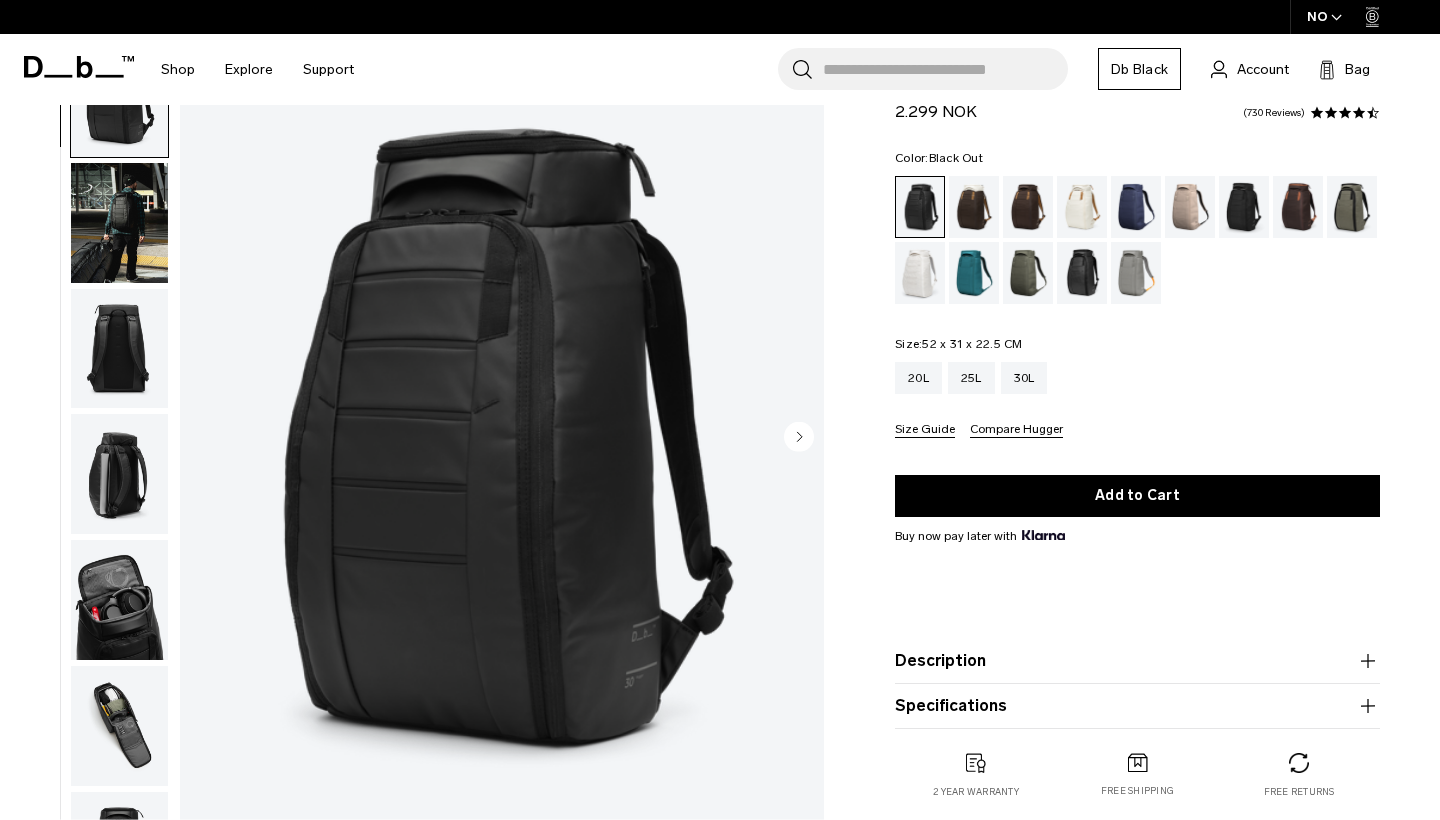 scroll, scrollTop: 0, scrollLeft: 0, axis: both 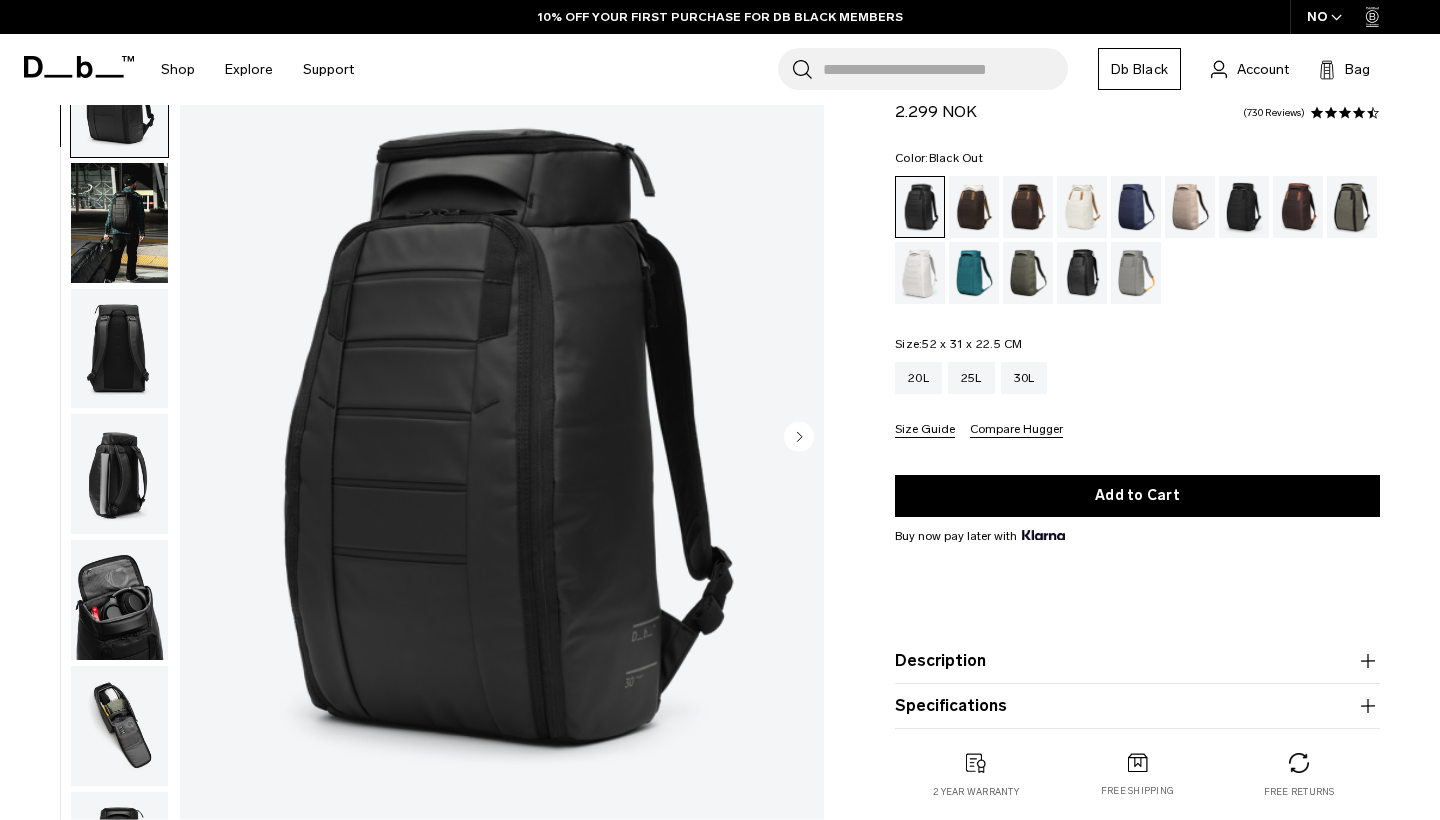 click at bounding box center (119, 223) 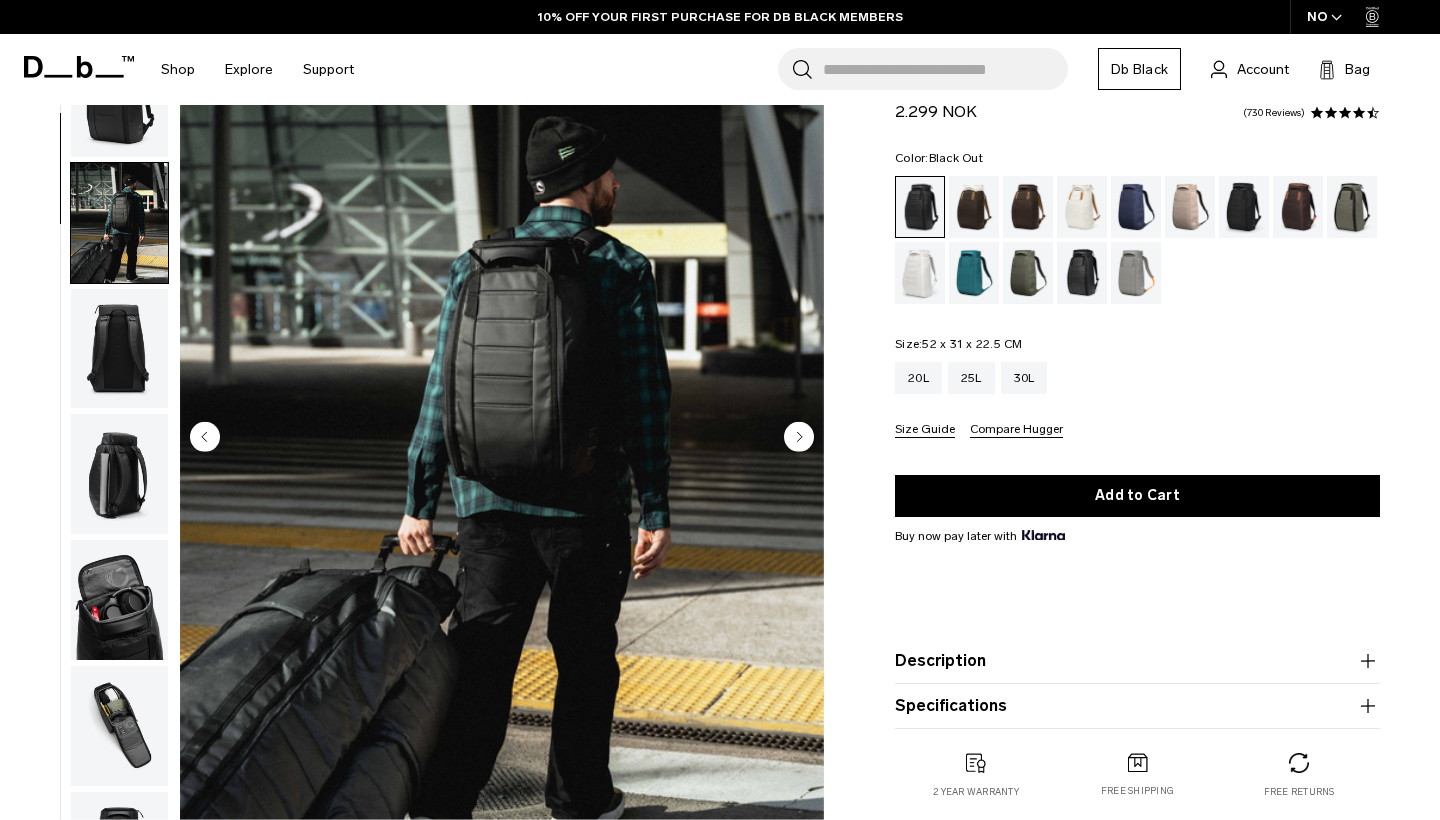 scroll, scrollTop: 127, scrollLeft: 0, axis: vertical 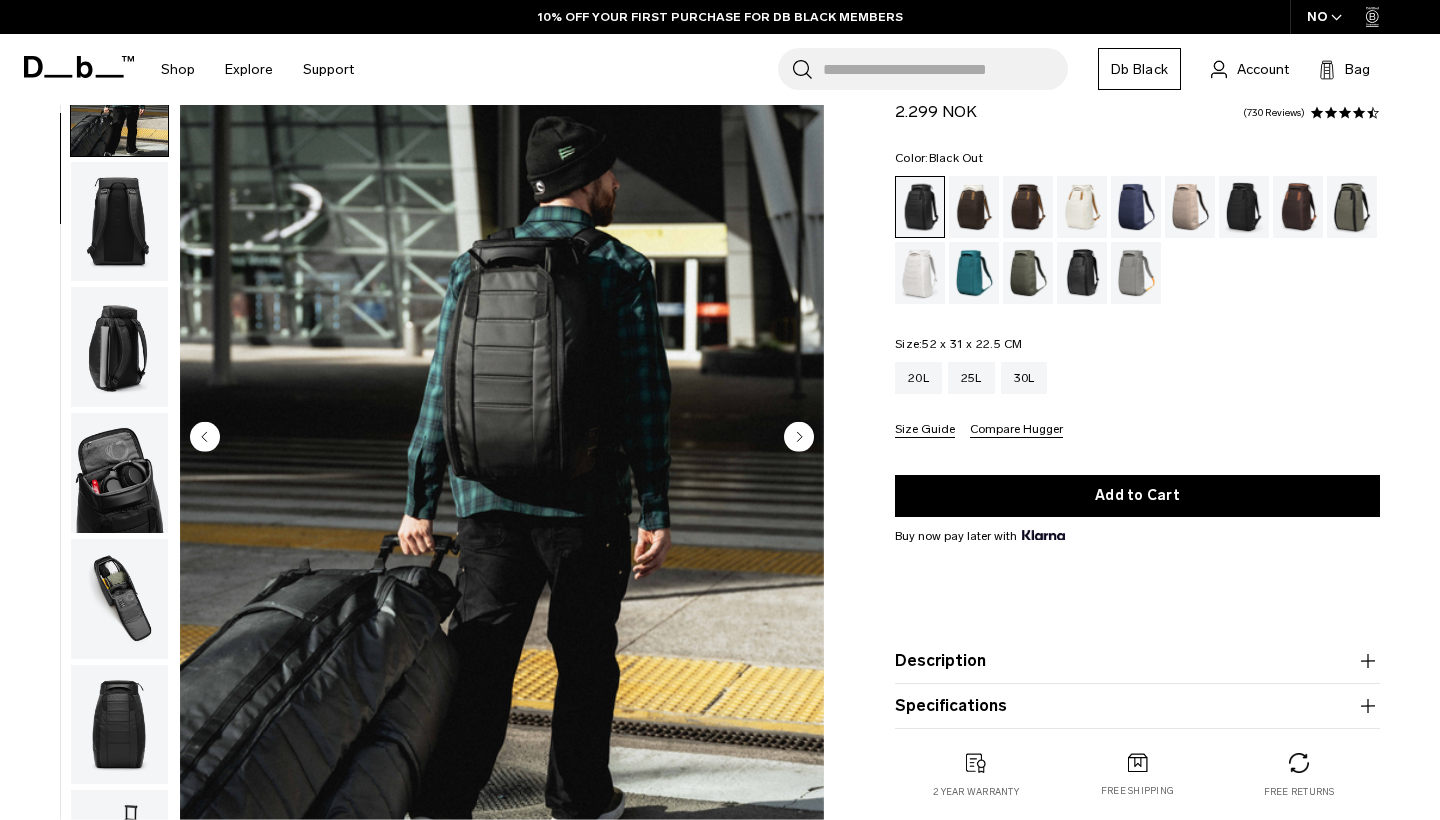 click at bounding box center [119, 222] 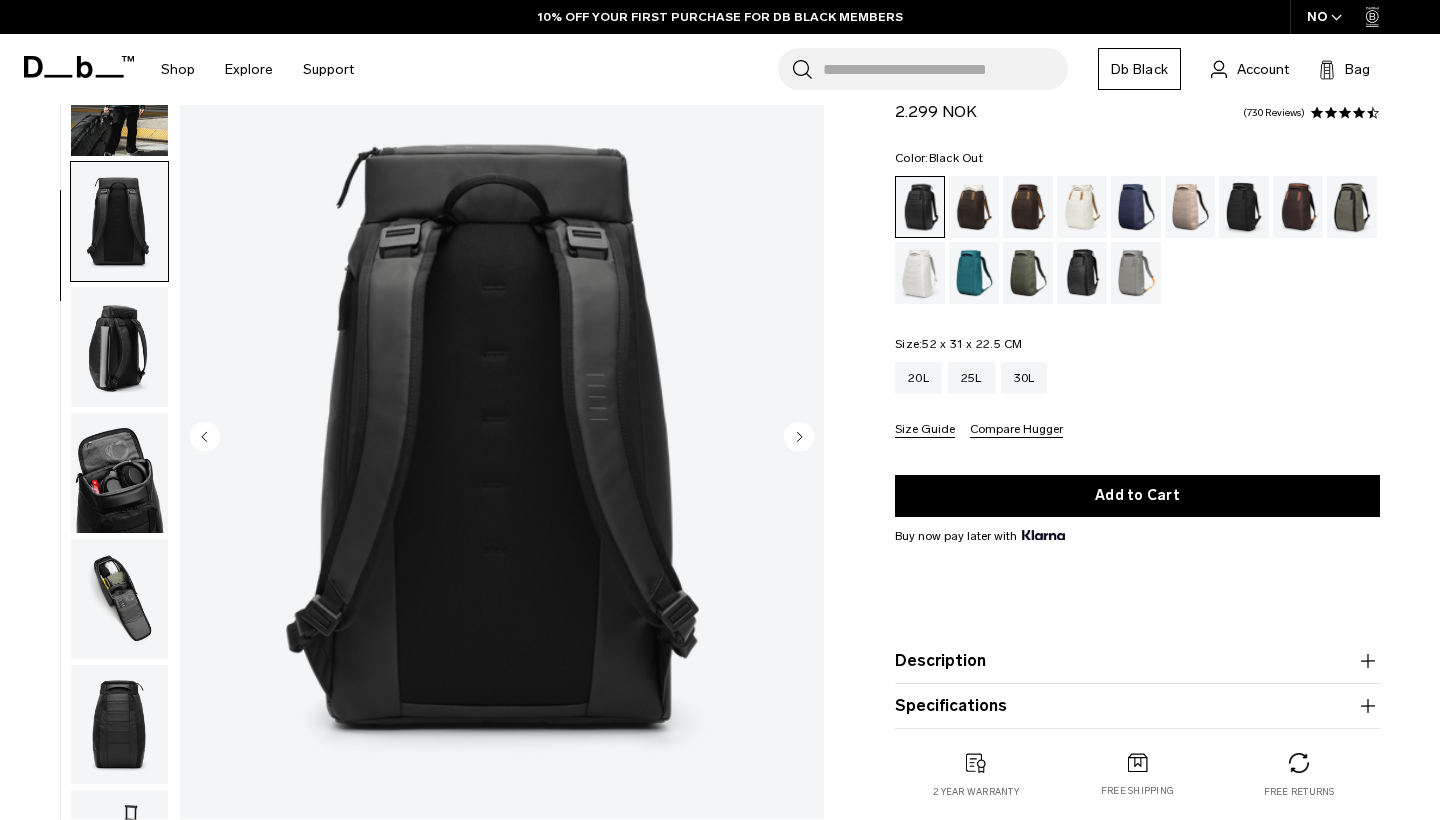 scroll, scrollTop: 255, scrollLeft: 0, axis: vertical 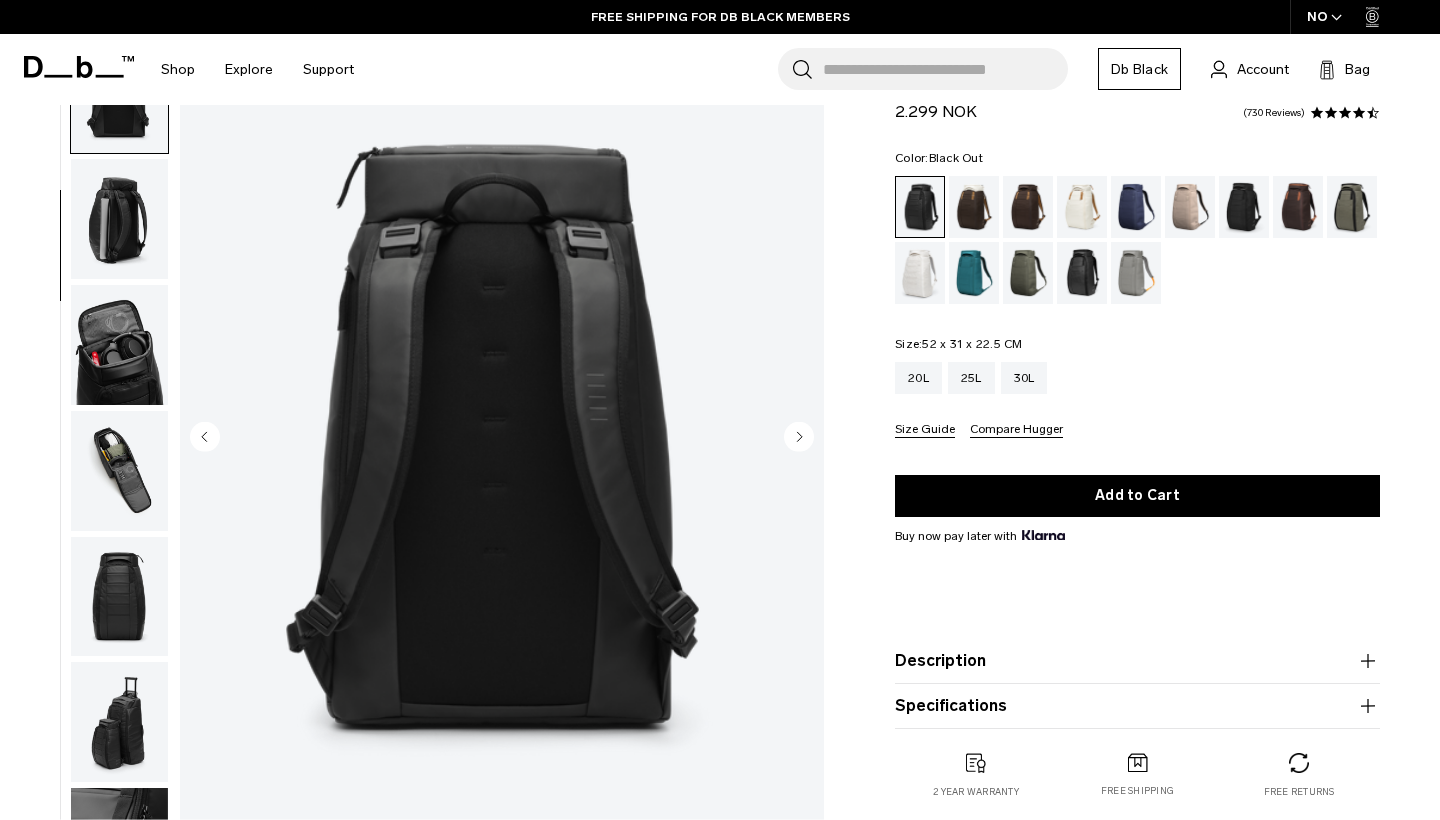 click at bounding box center (119, 219) 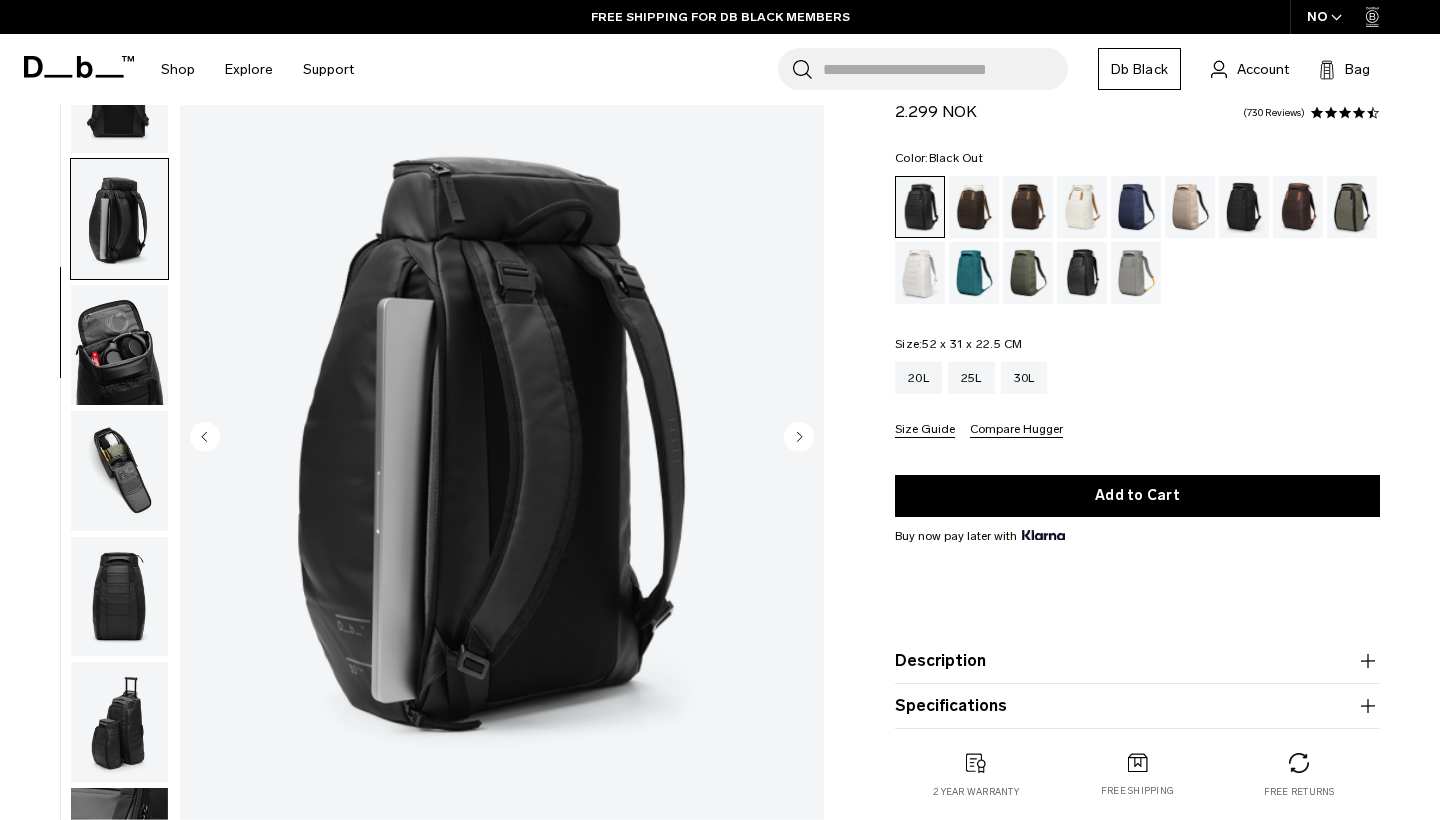 scroll, scrollTop: 382, scrollLeft: 0, axis: vertical 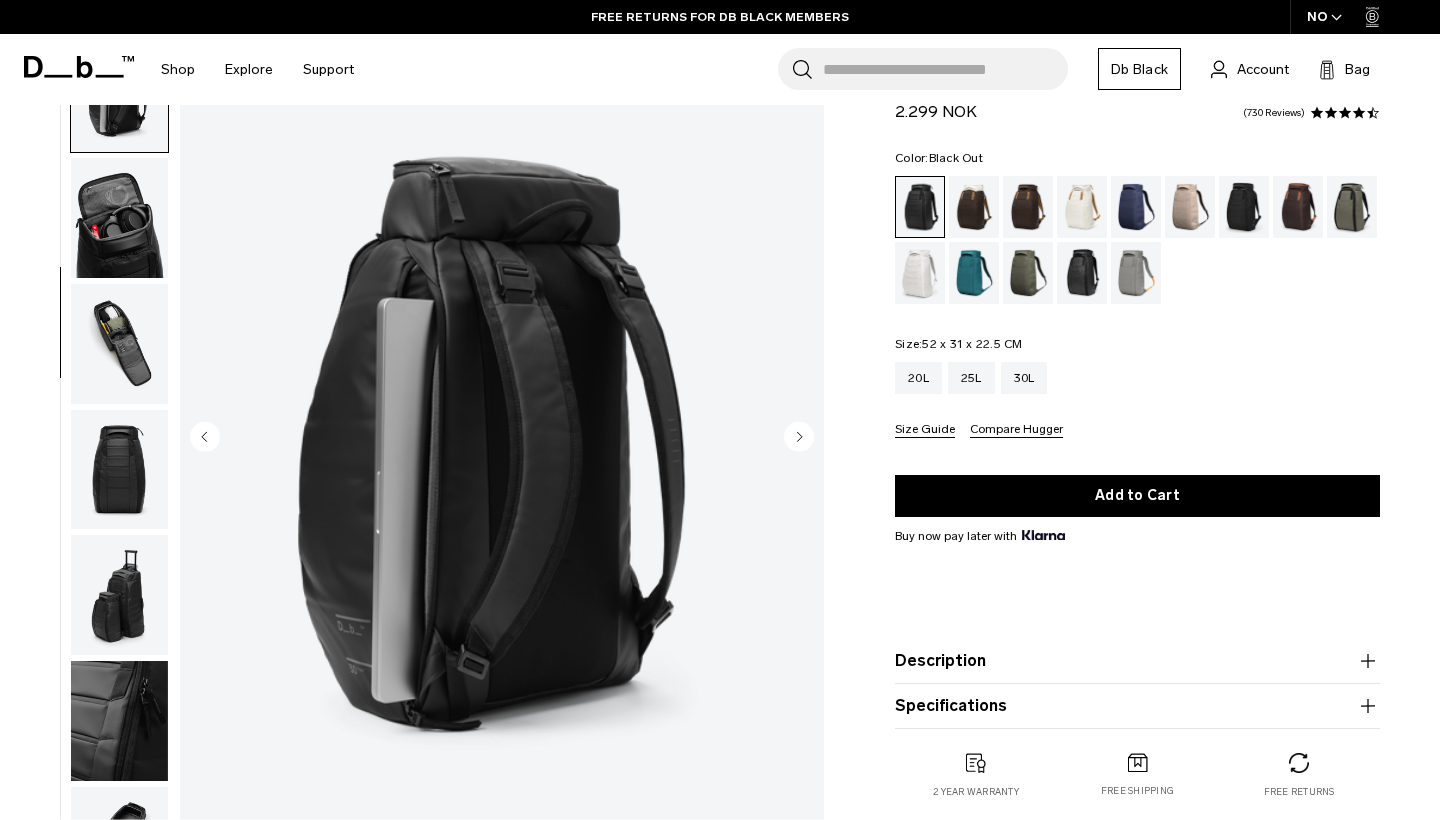 click at bounding box center (119, 218) 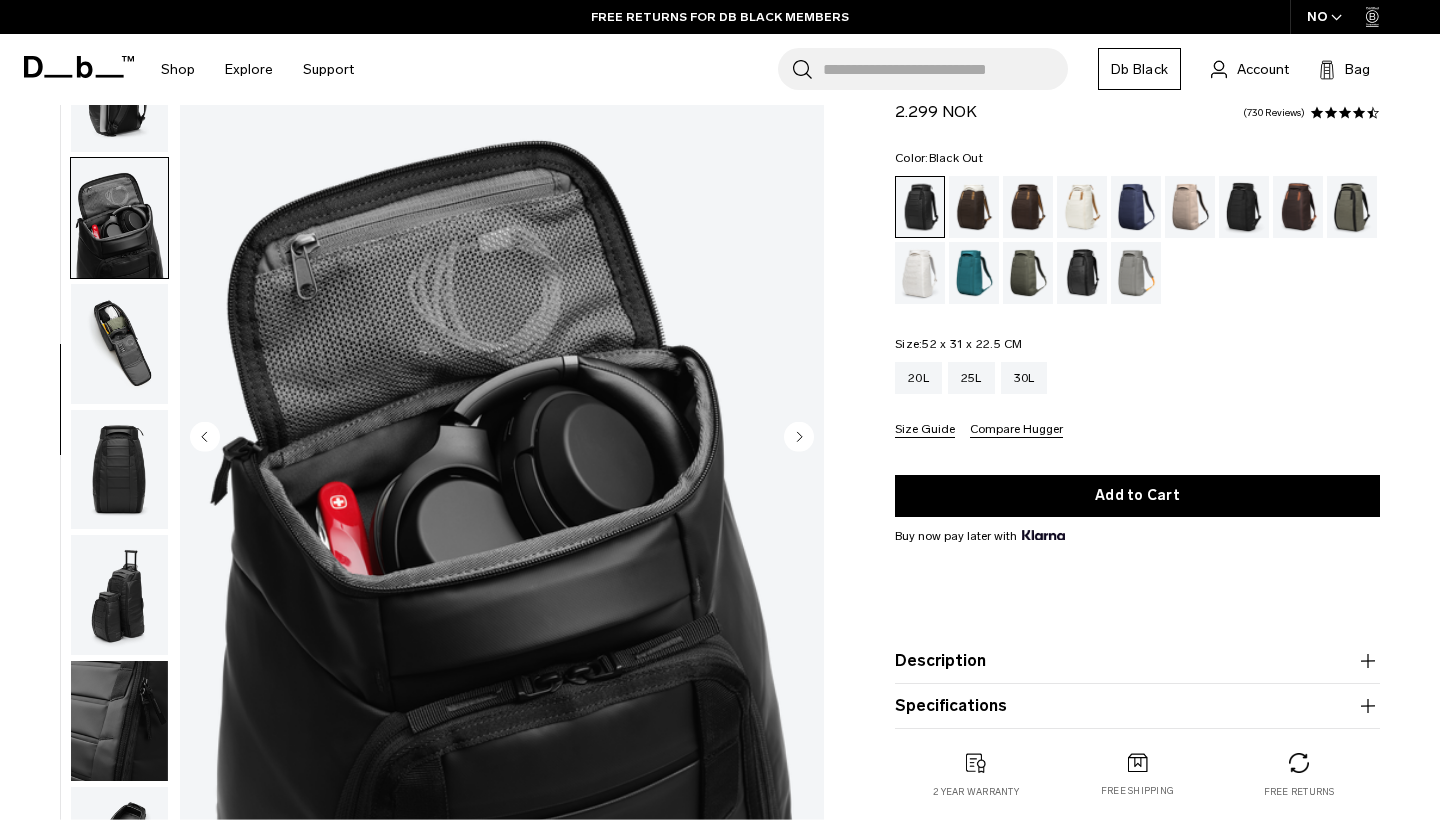 scroll, scrollTop: 464, scrollLeft: 0, axis: vertical 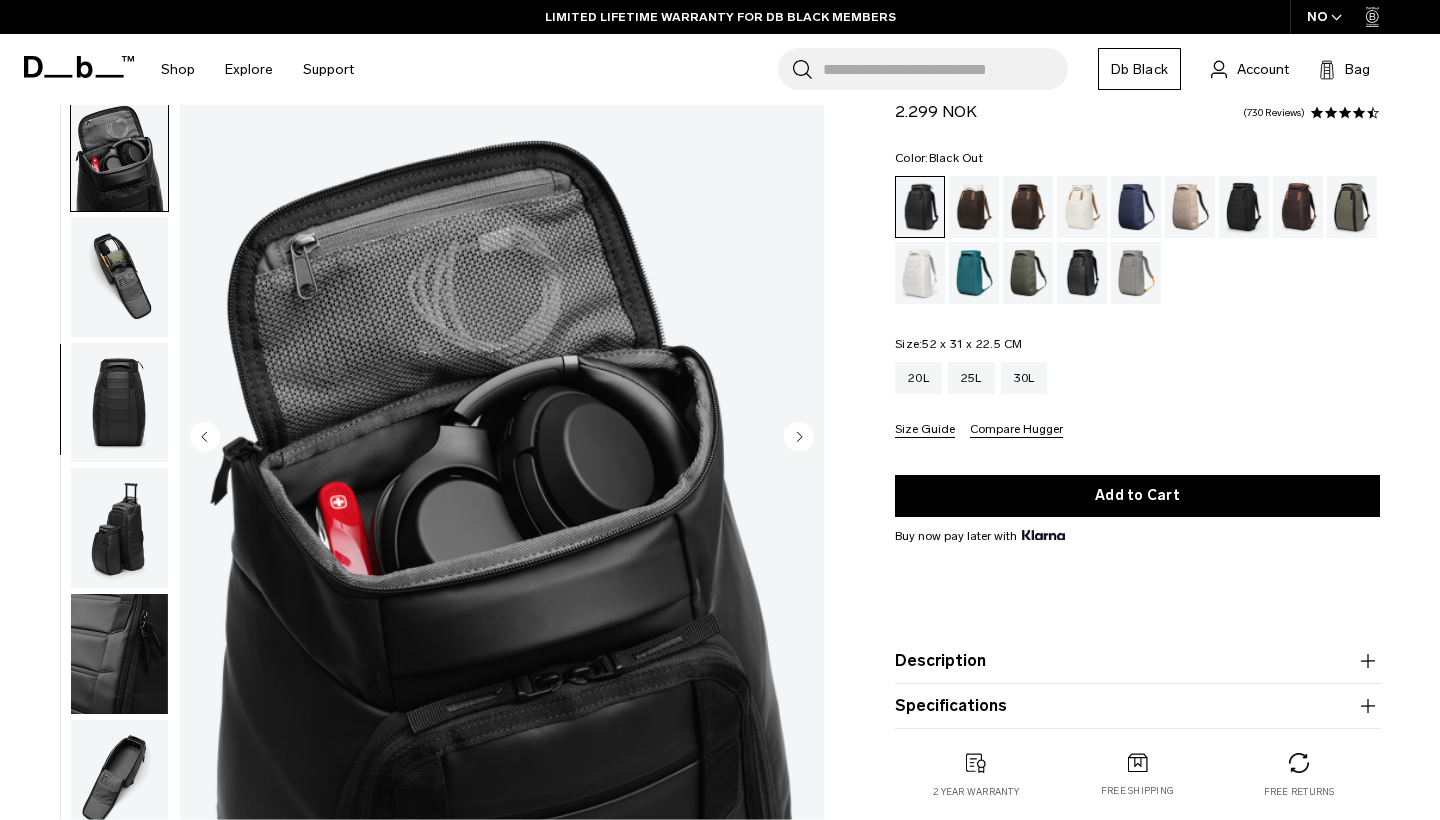 click at bounding box center [119, 277] 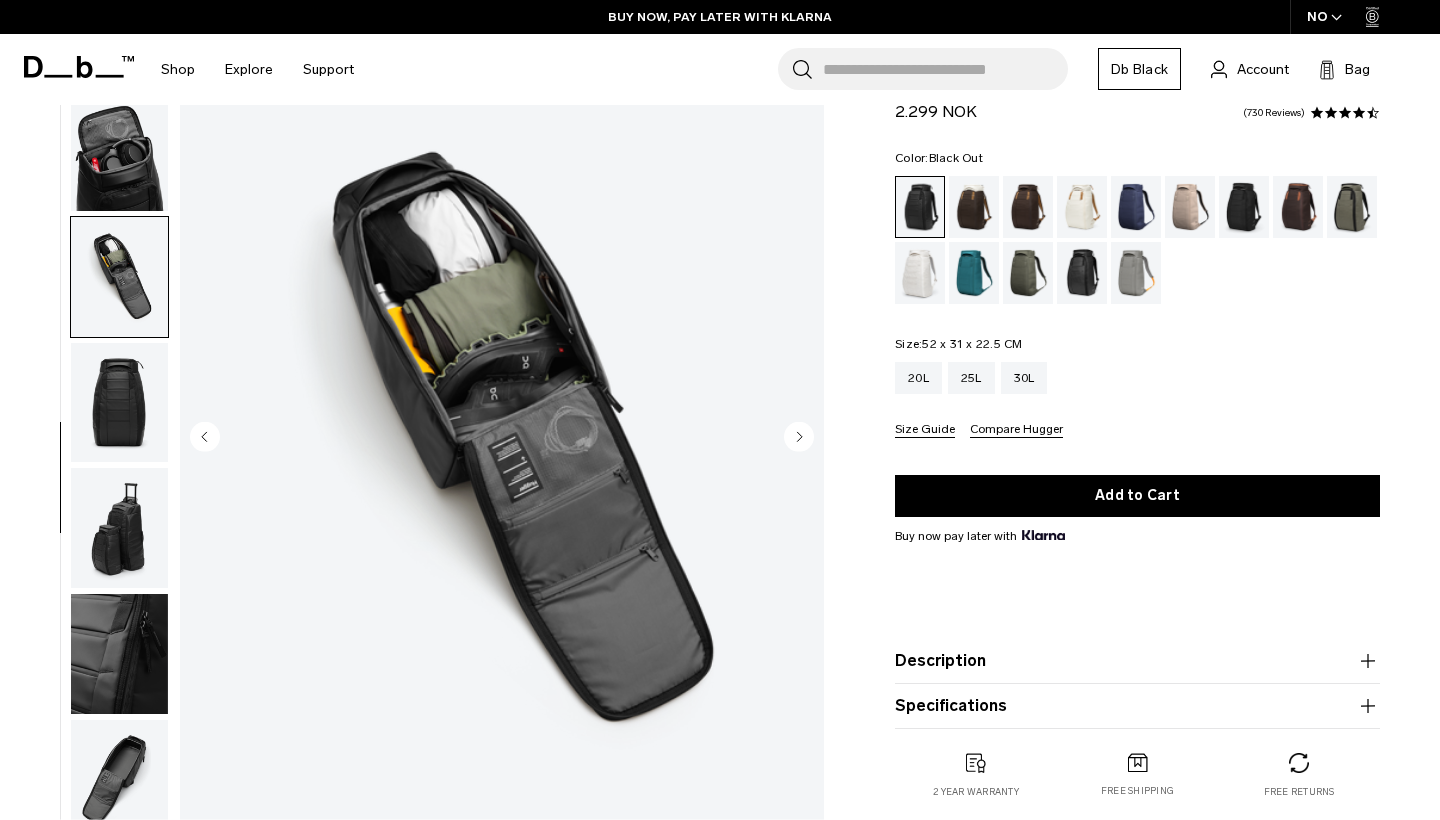 click at bounding box center (119, 403) 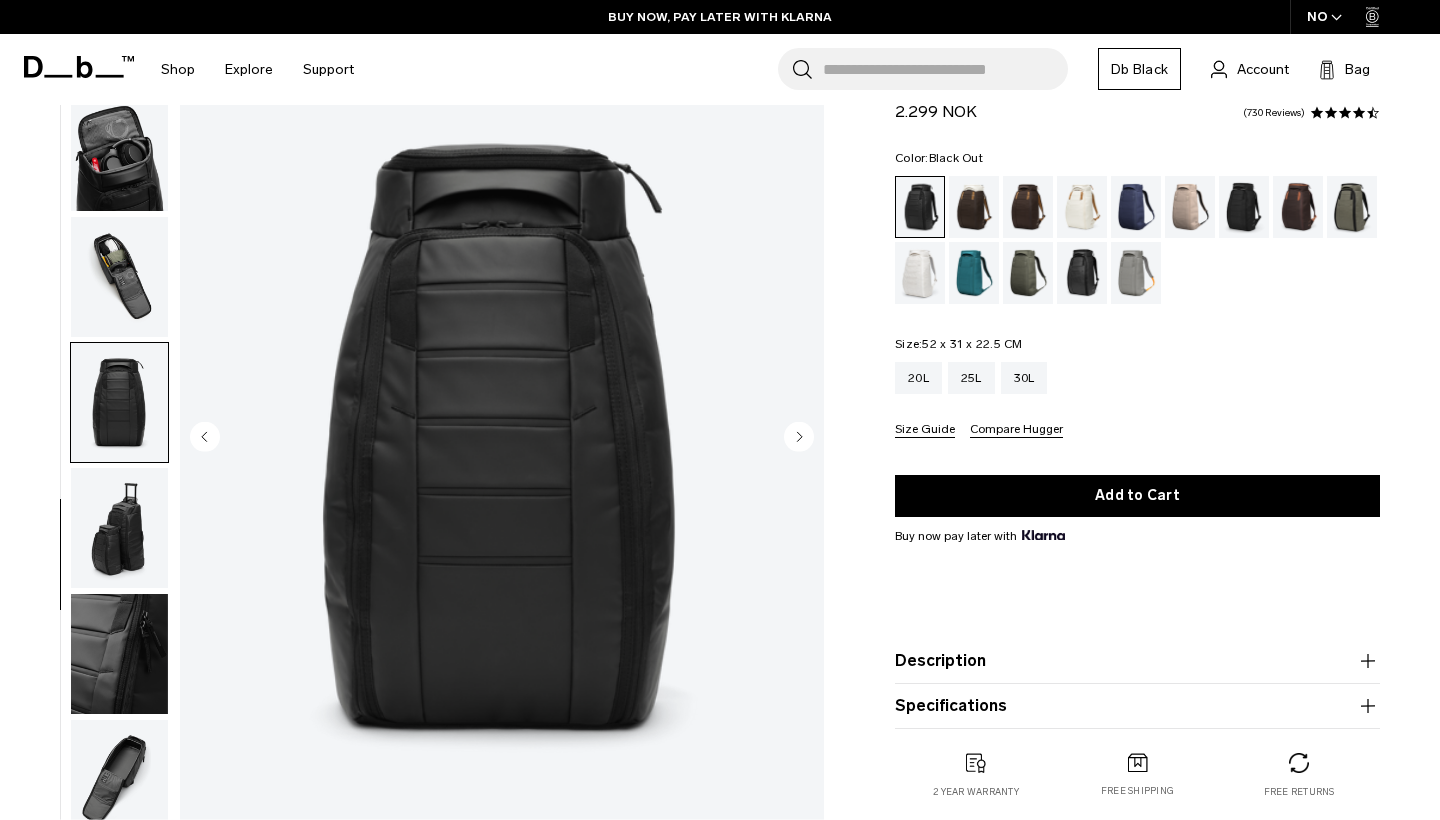 click at bounding box center (119, 528) 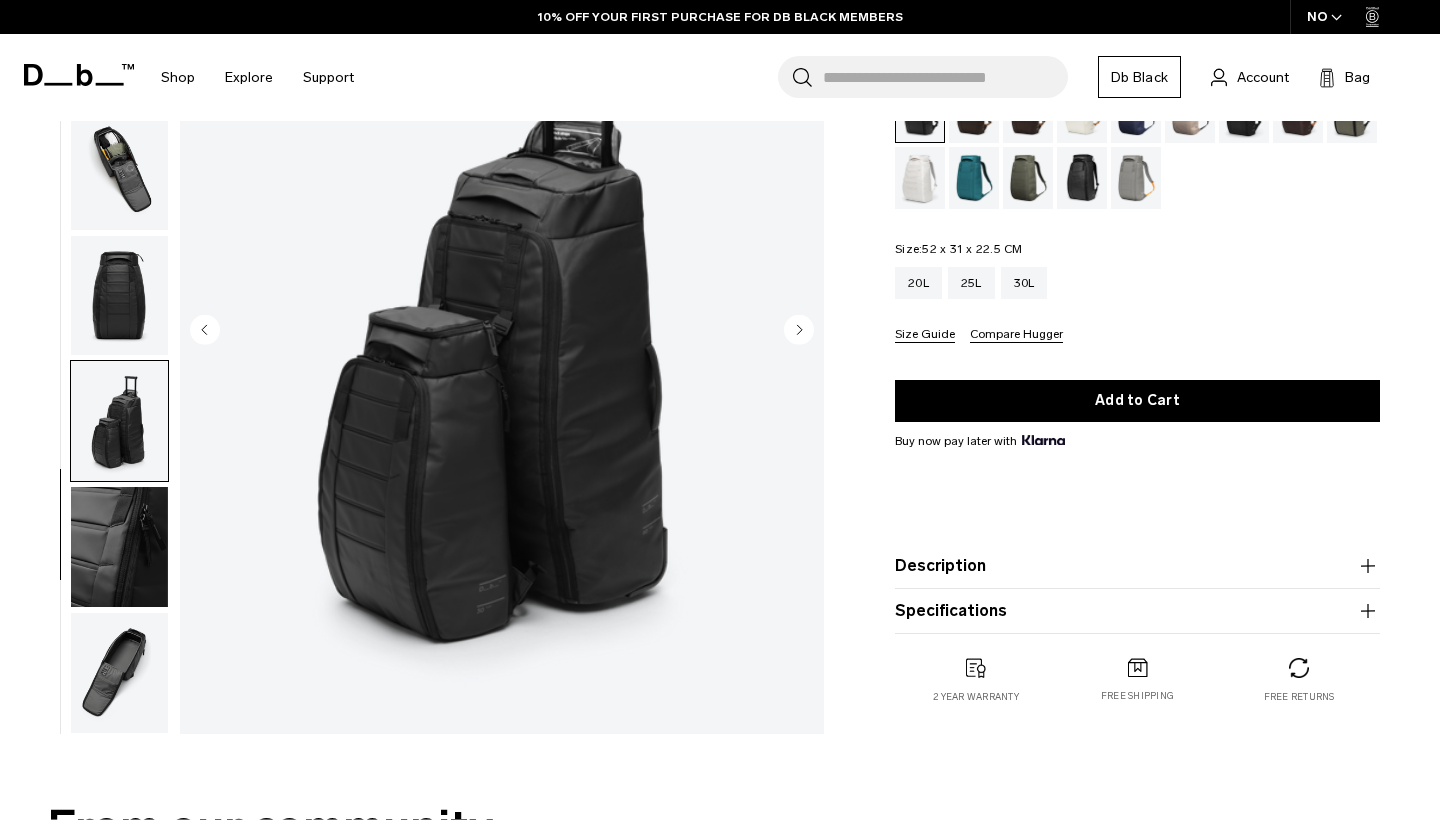 scroll, scrollTop: 209, scrollLeft: 0, axis: vertical 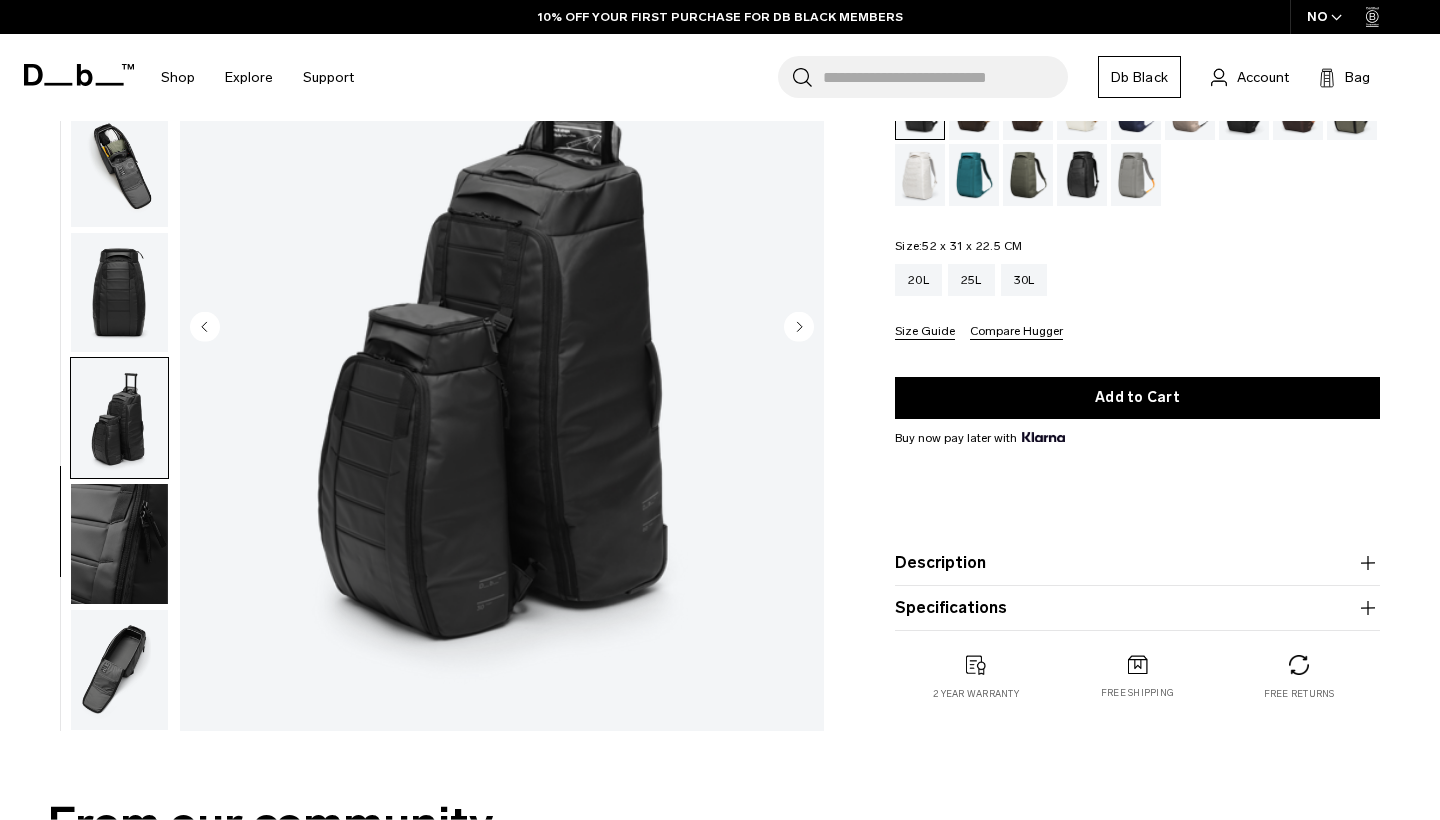 click at bounding box center (119, 670) 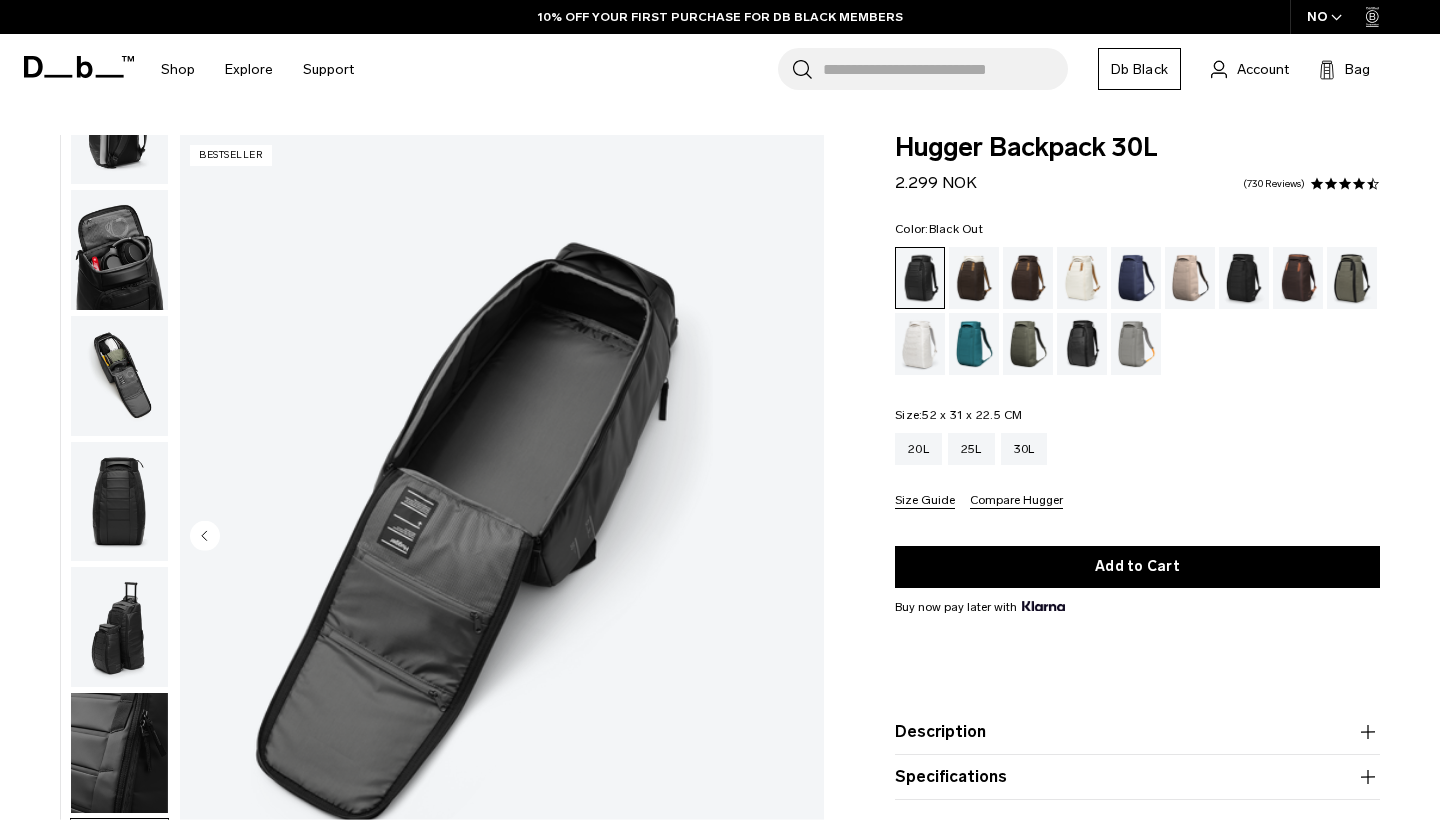 scroll, scrollTop: 0, scrollLeft: 0, axis: both 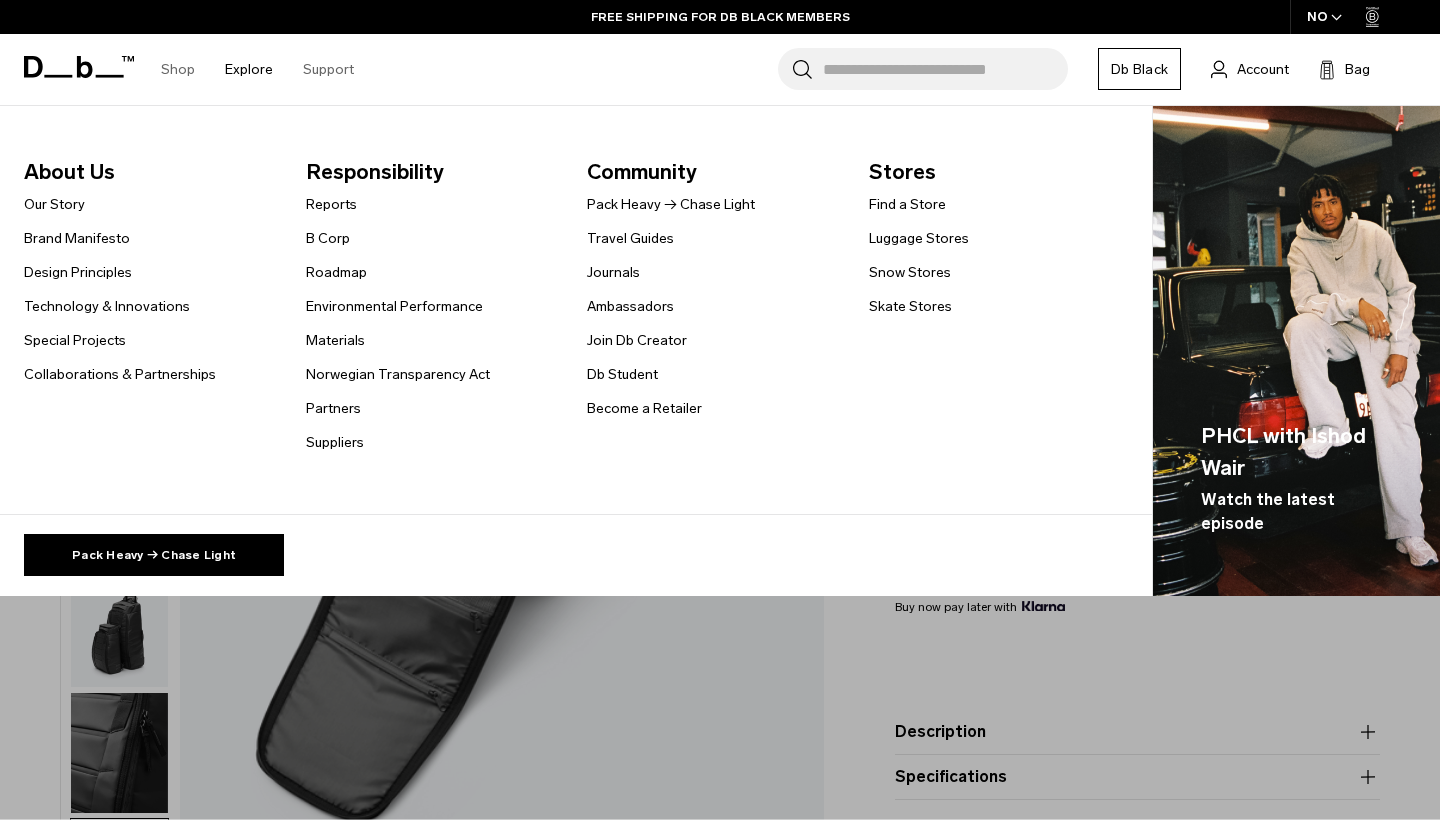 click on "Explore" at bounding box center [249, 69] 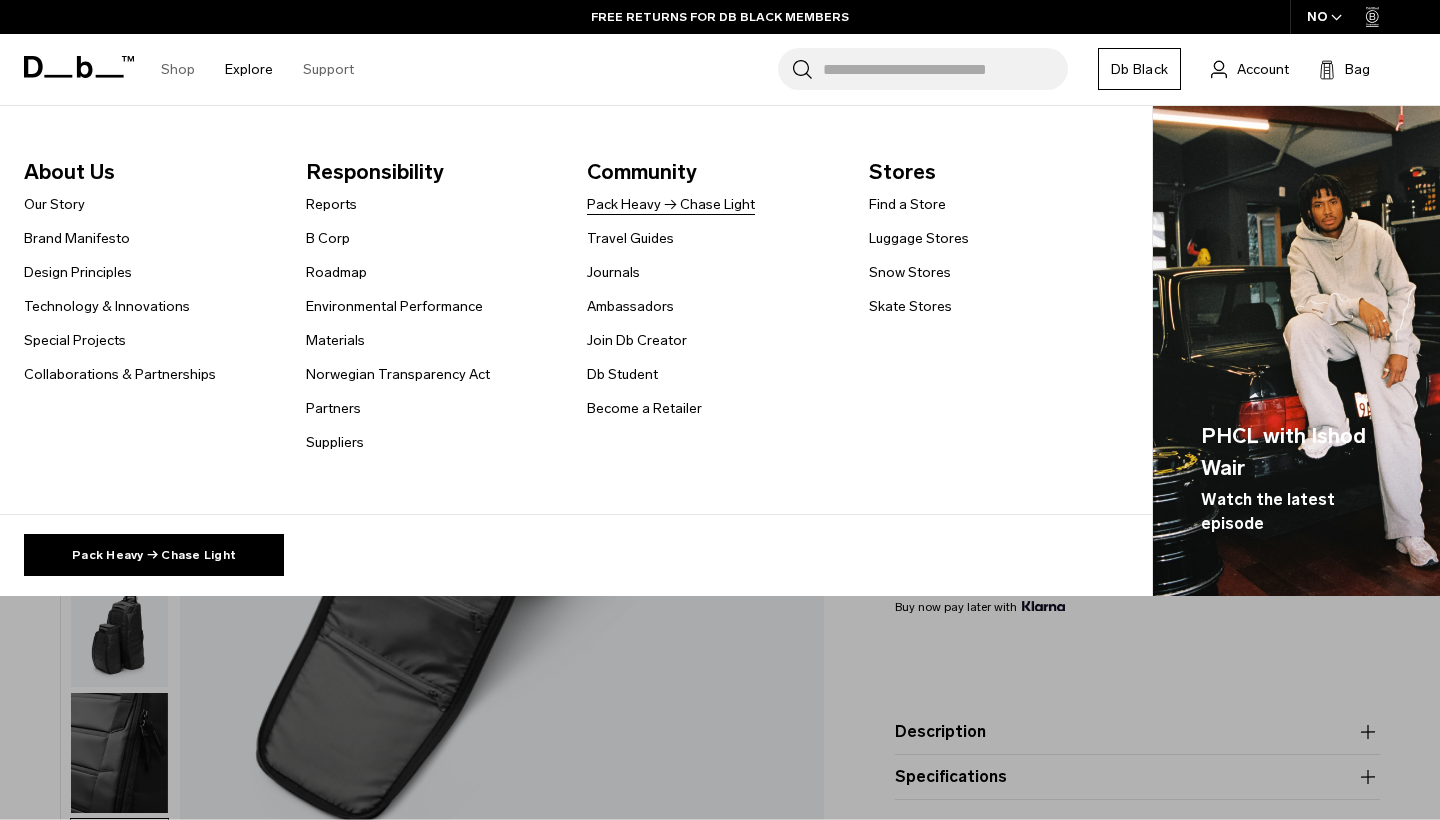 click on "Pack Heavy → Chase Light" at bounding box center [671, 204] 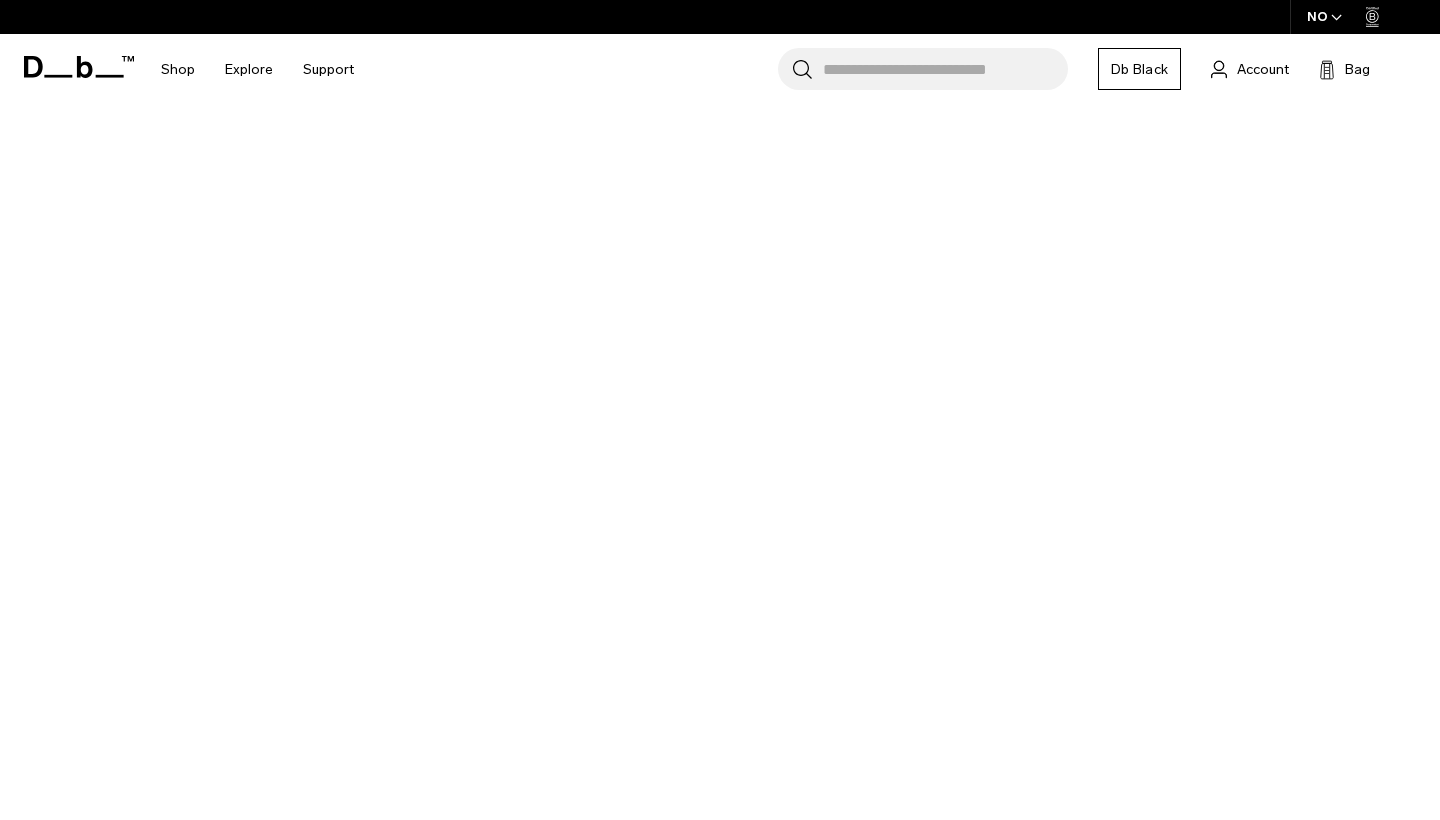 scroll, scrollTop: 0, scrollLeft: 0, axis: both 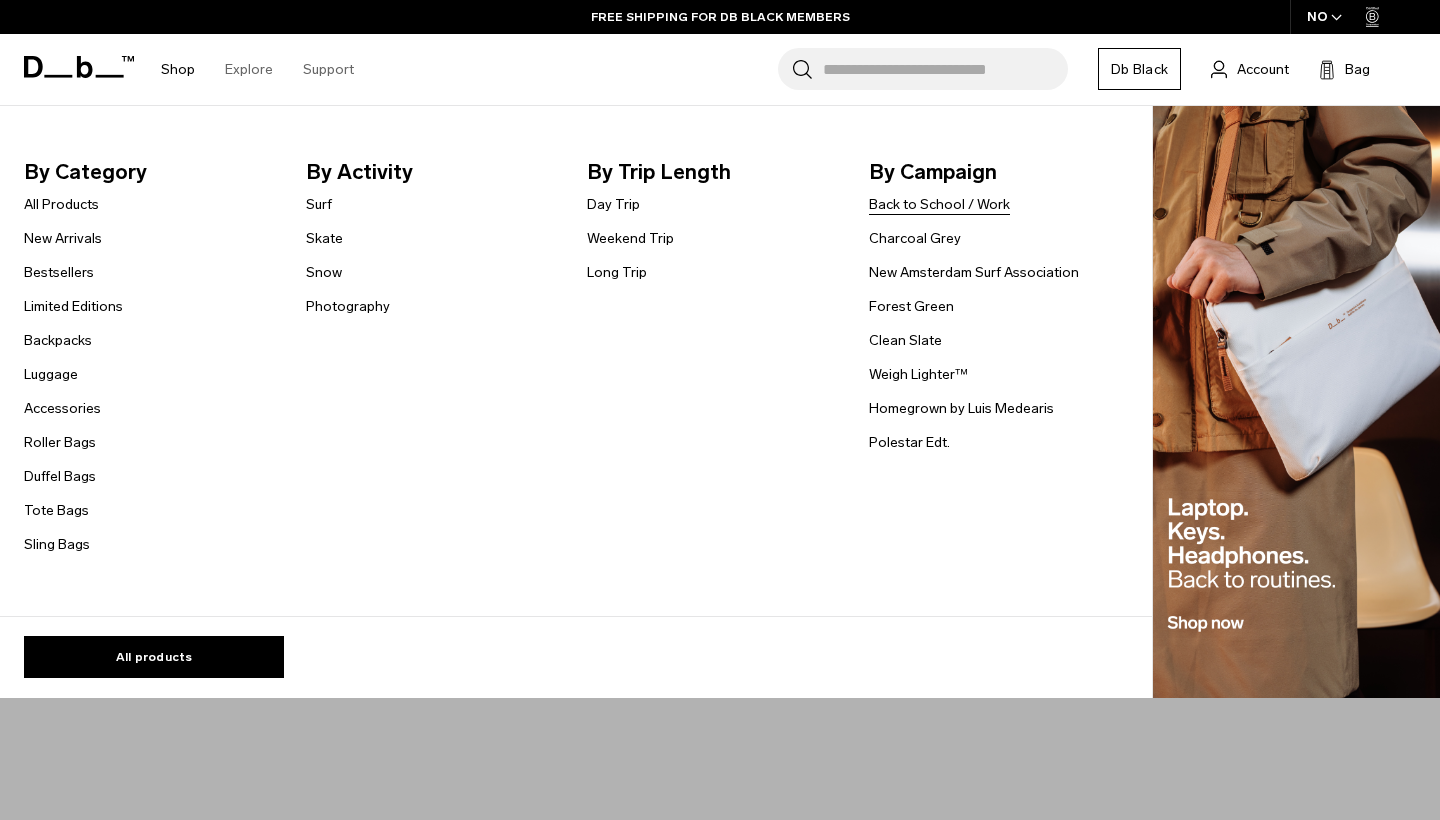 click on "Back to School / Work" at bounding box center [939, 204] 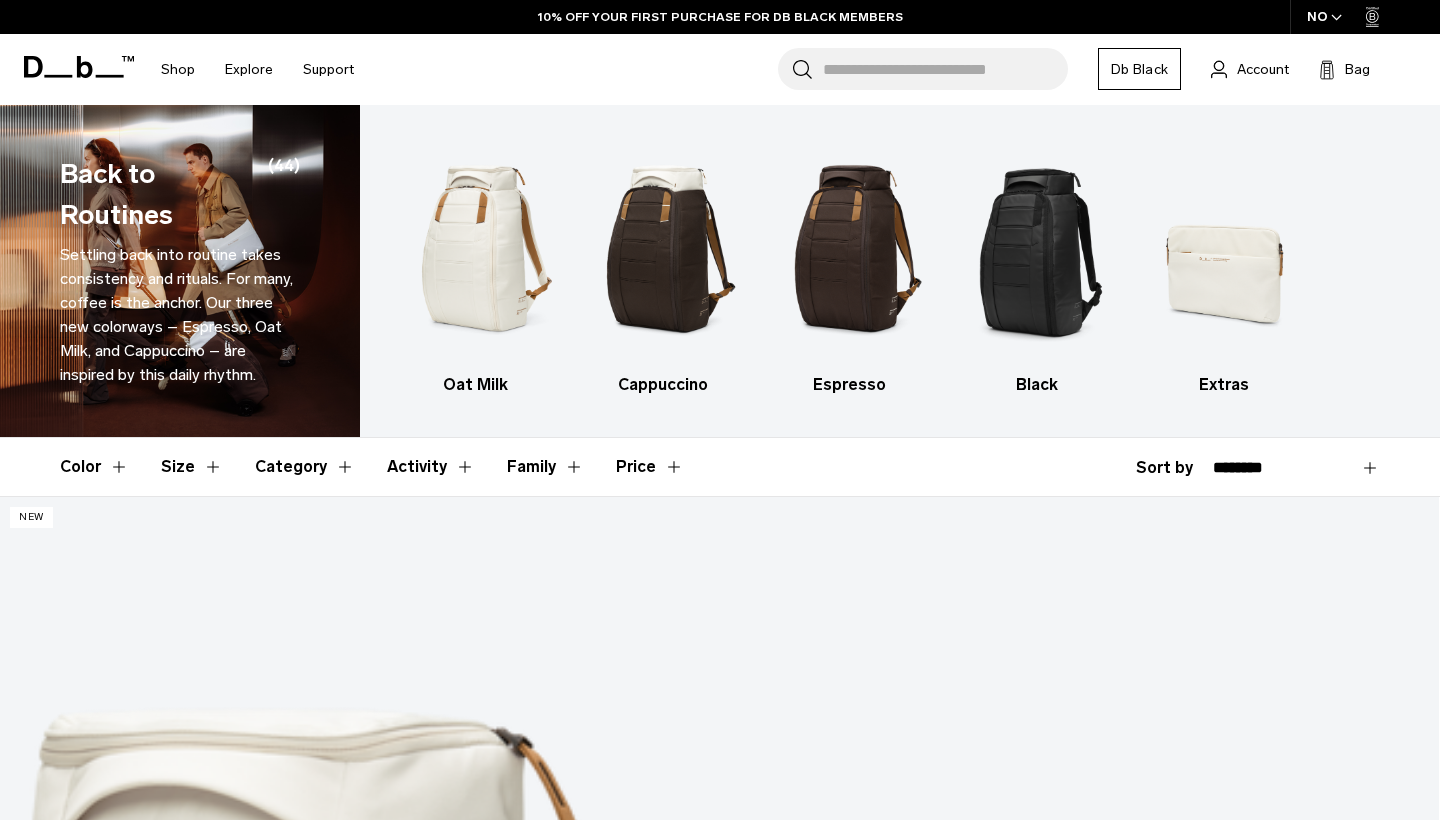 scroll, scrollTop: 0, scrollLeft: 0, axis: both 